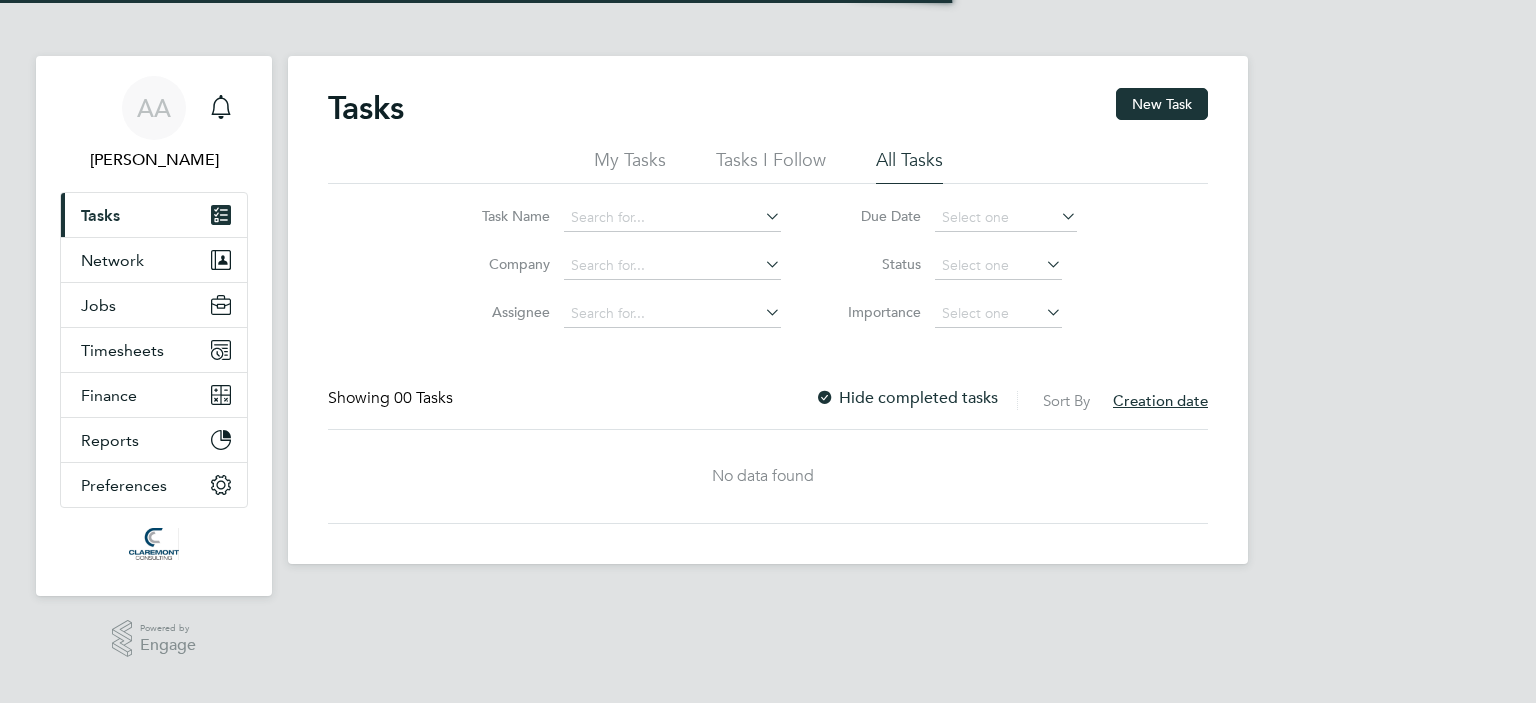 scroll, scrollTop: 0, scrollLeft: 0, axis: both 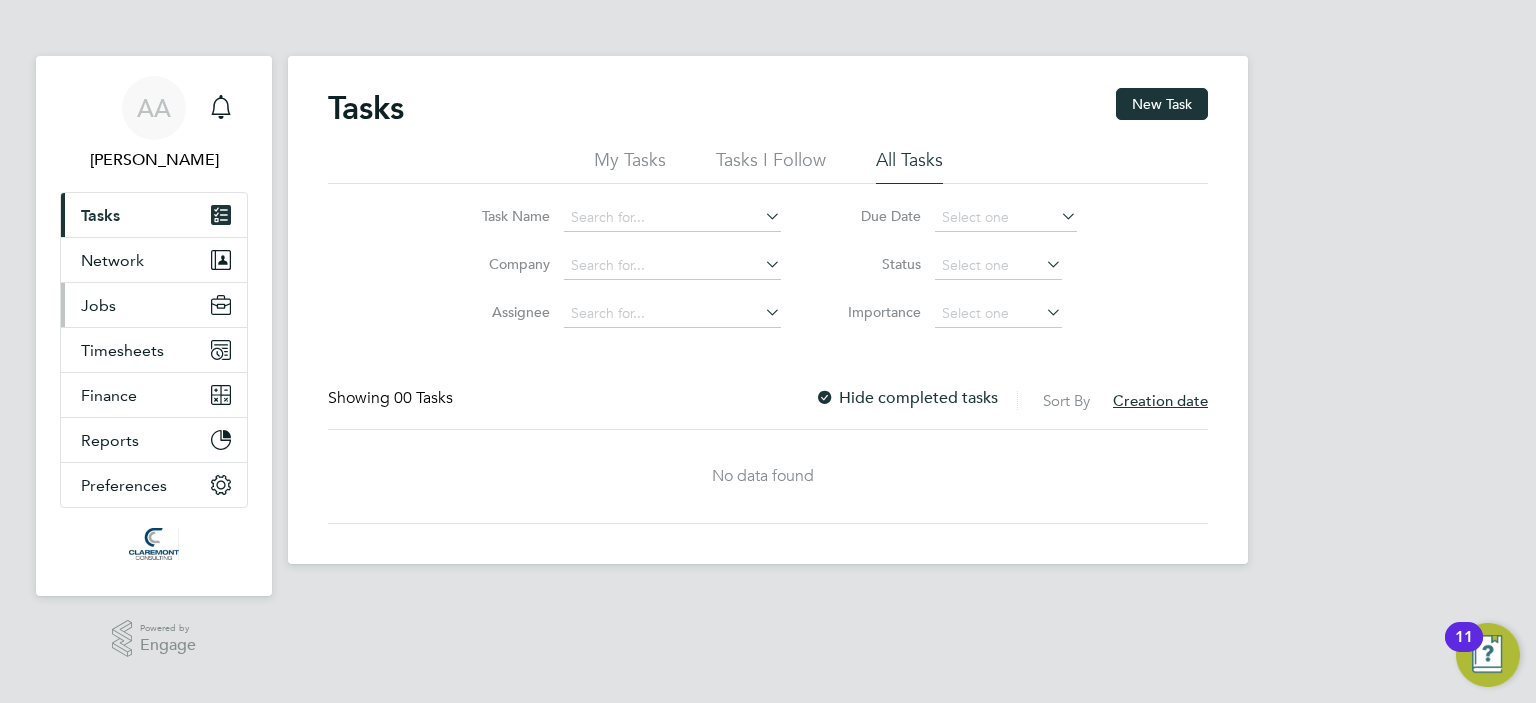 click on "Jobs" at bounding box center [98, 305] 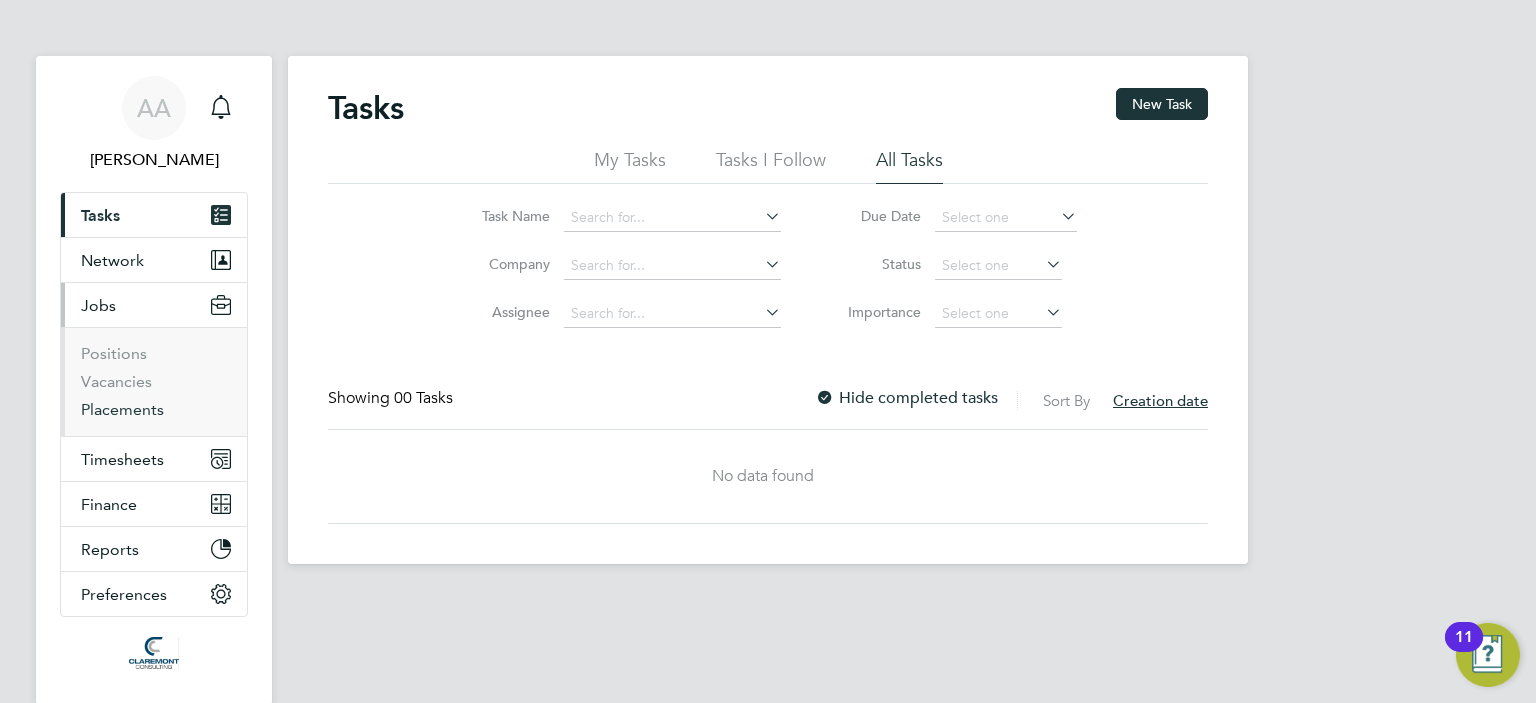click on "Placements" at bounding box center (122, 409) 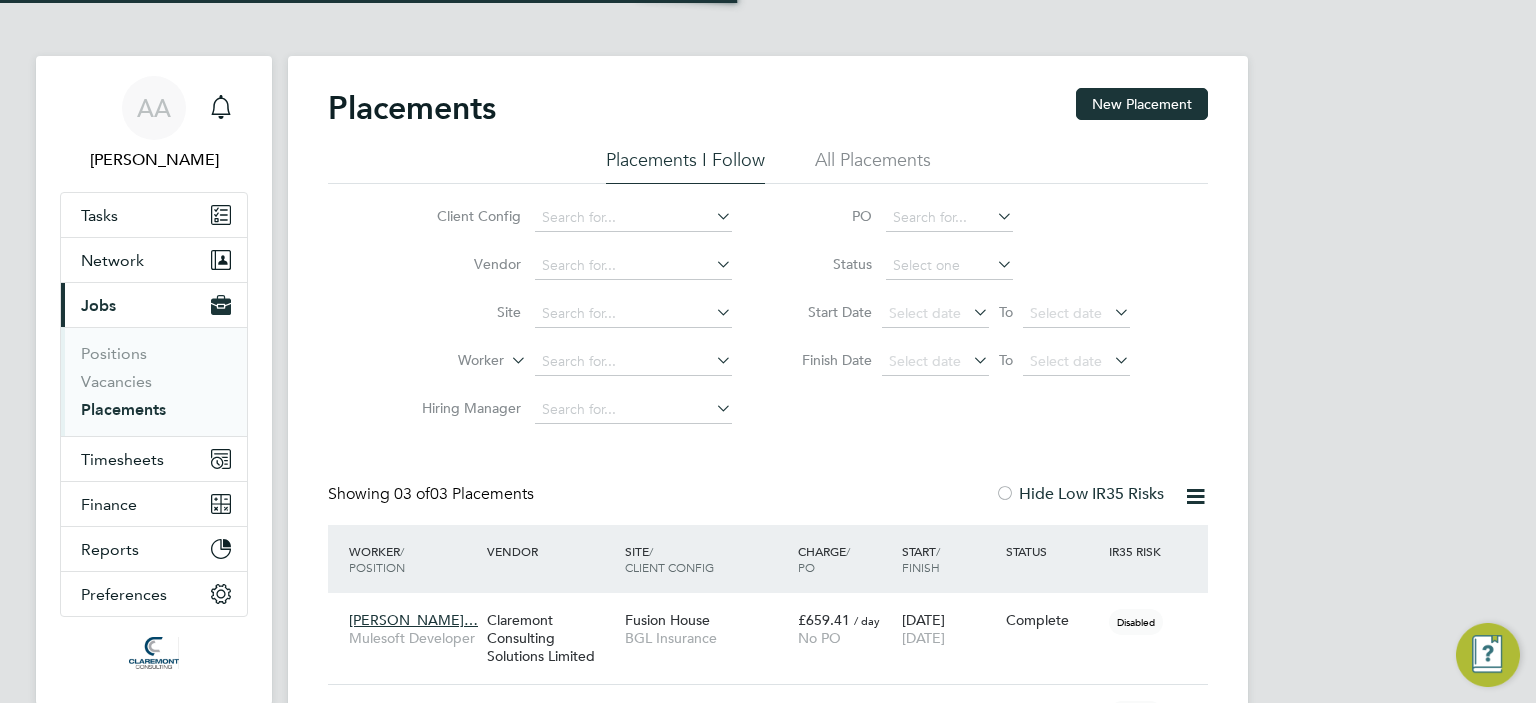 scroll, scrollTop: 9, scrollLeft: 9, axis: both 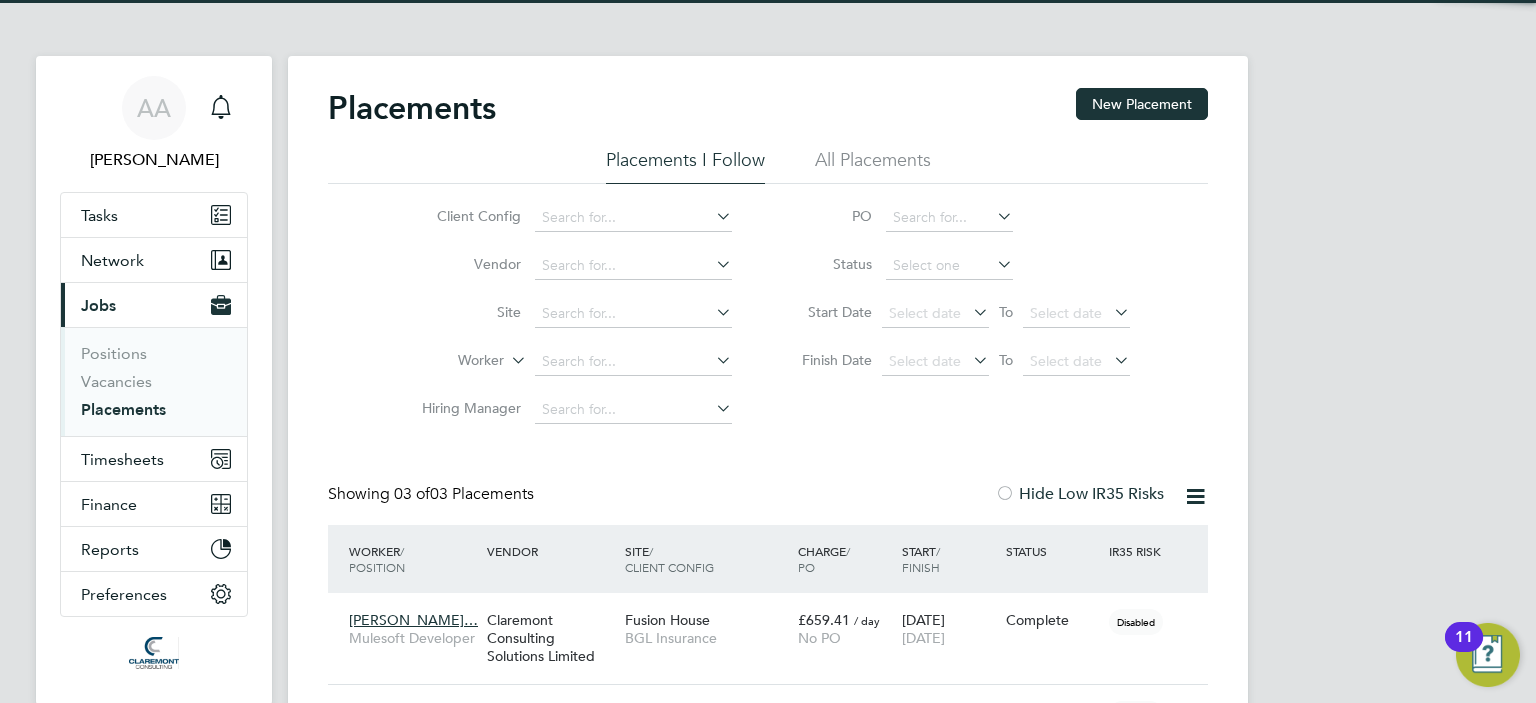 click on "All Placements" 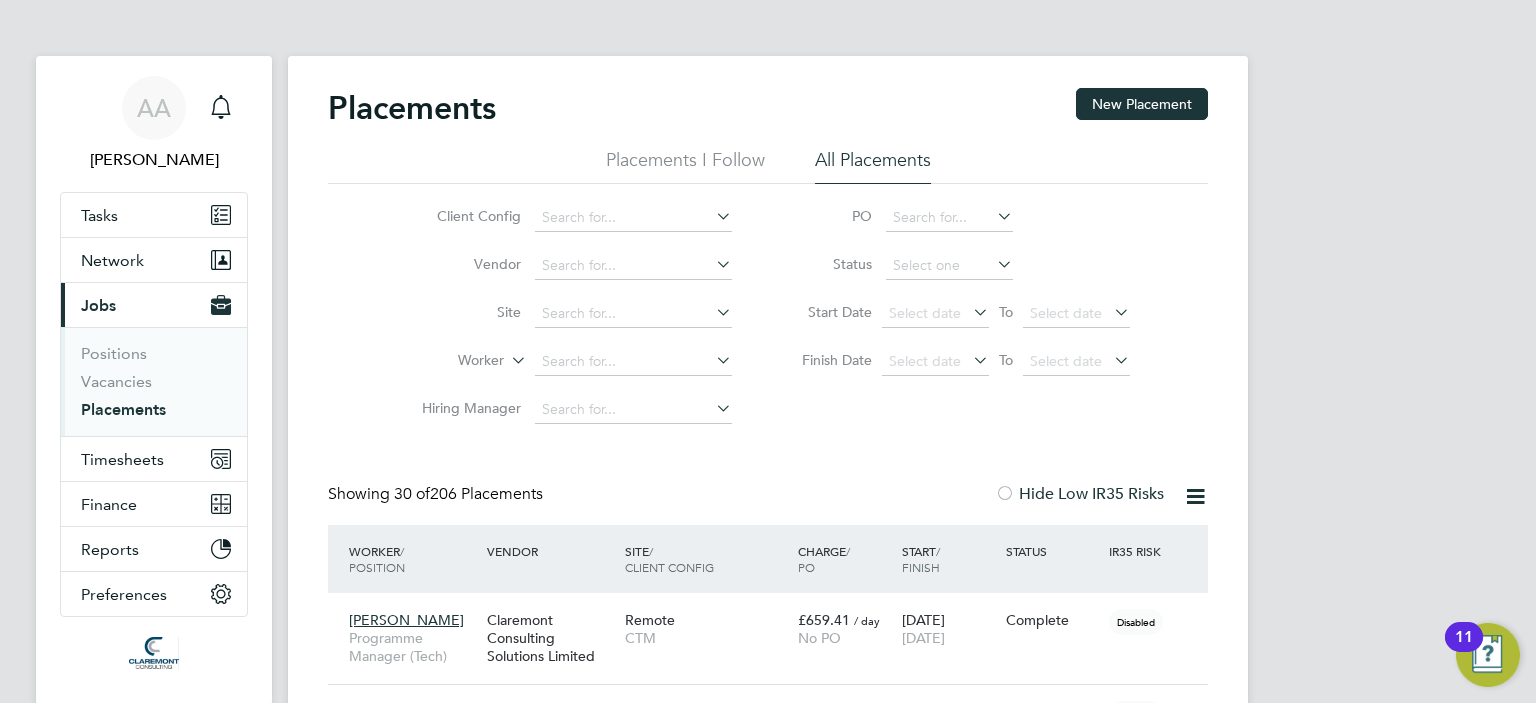 scroll, scrollTop: 10, scrollLeft: 9, axis: both 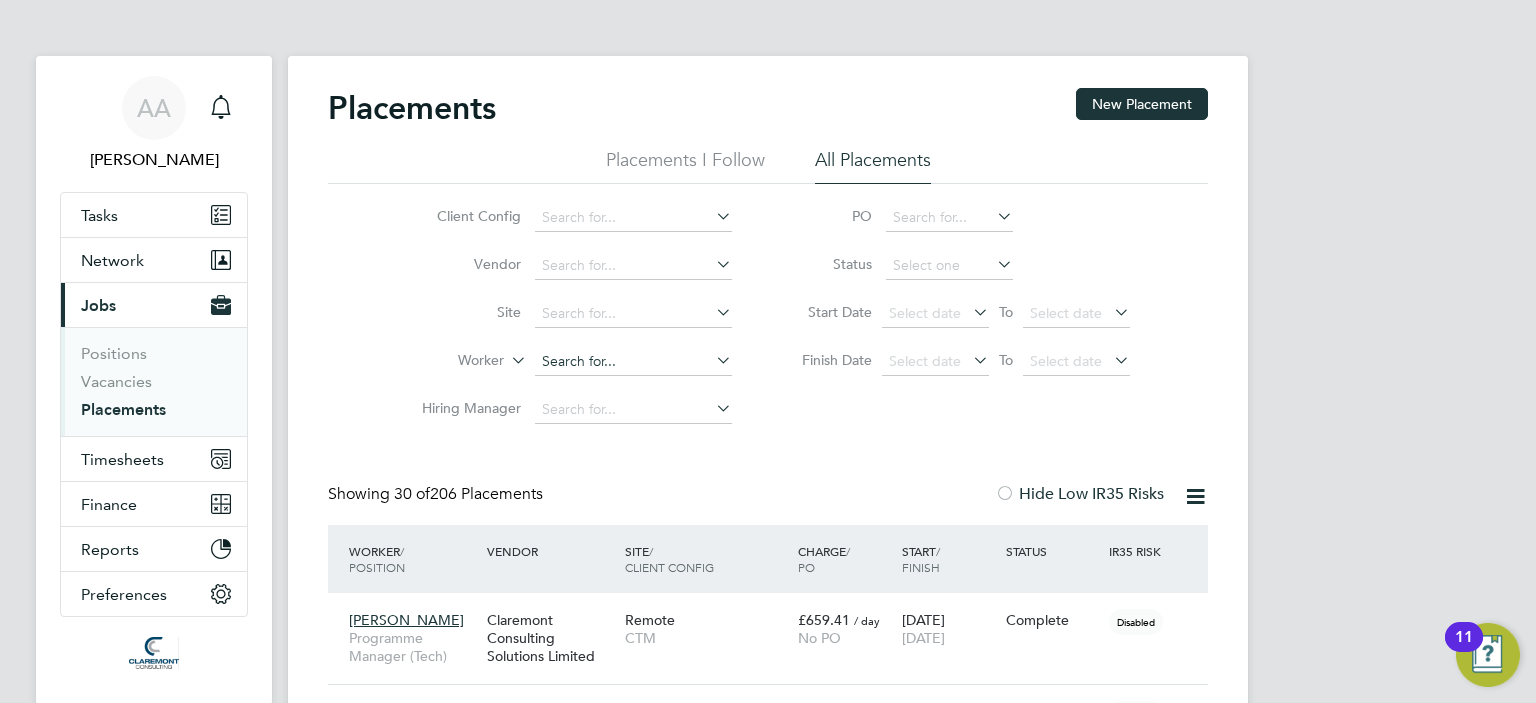 click 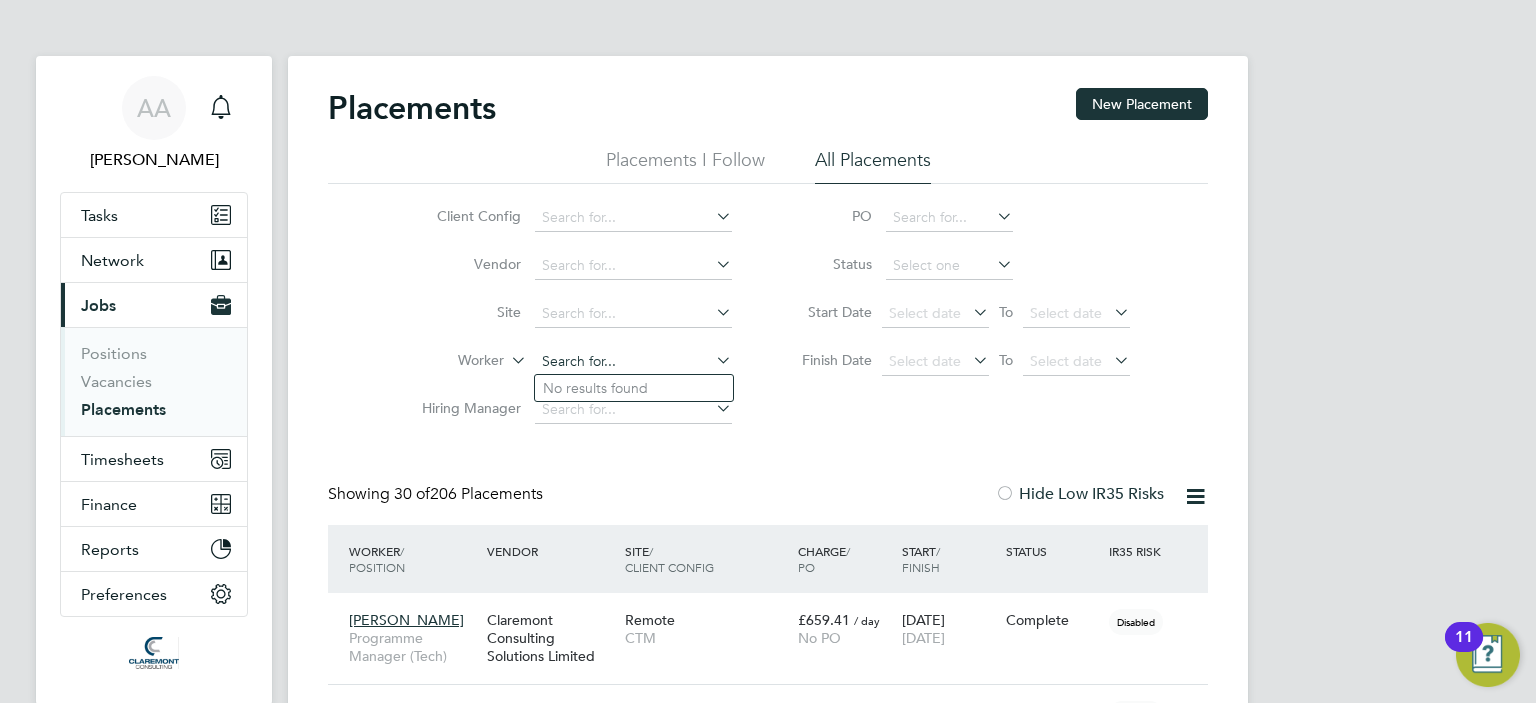 paste on "[PERSON_NAME]" 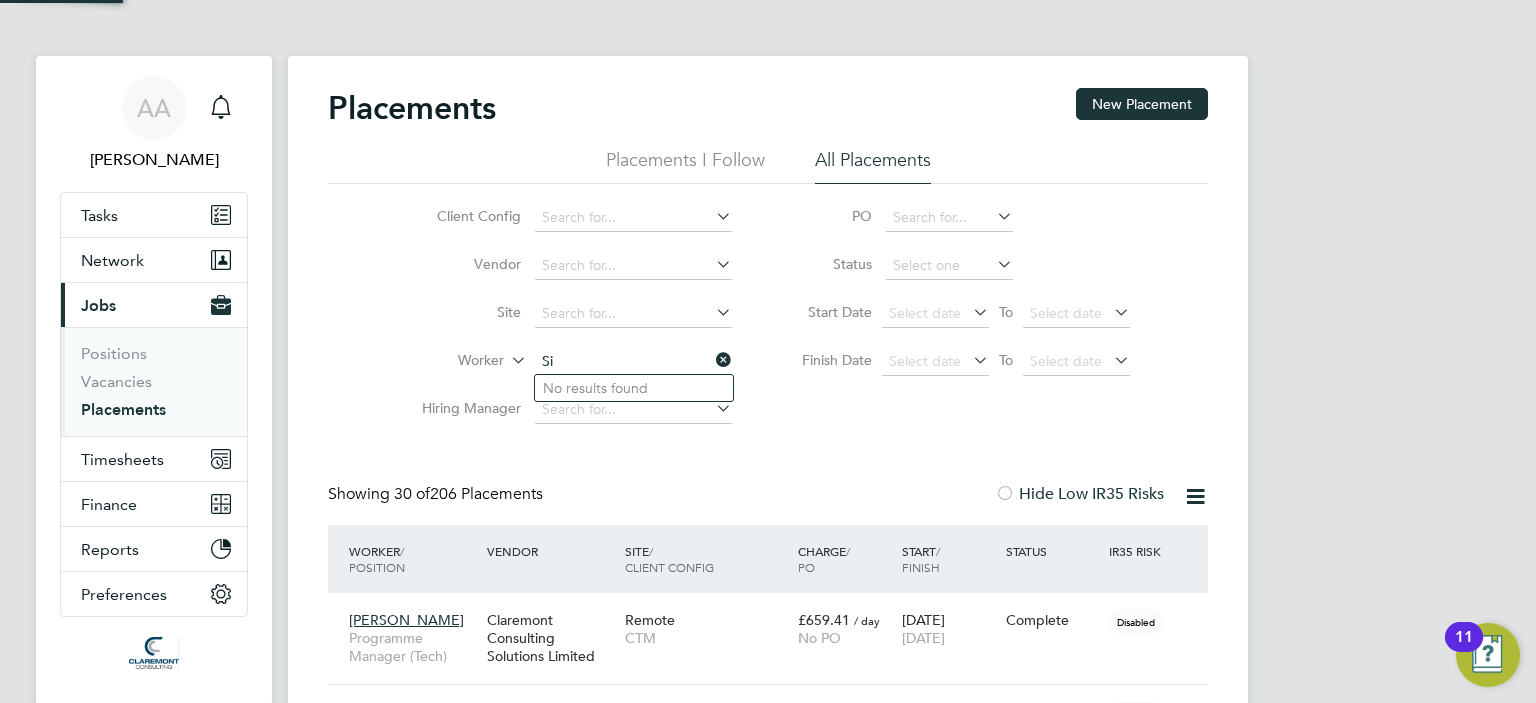 type on "S" 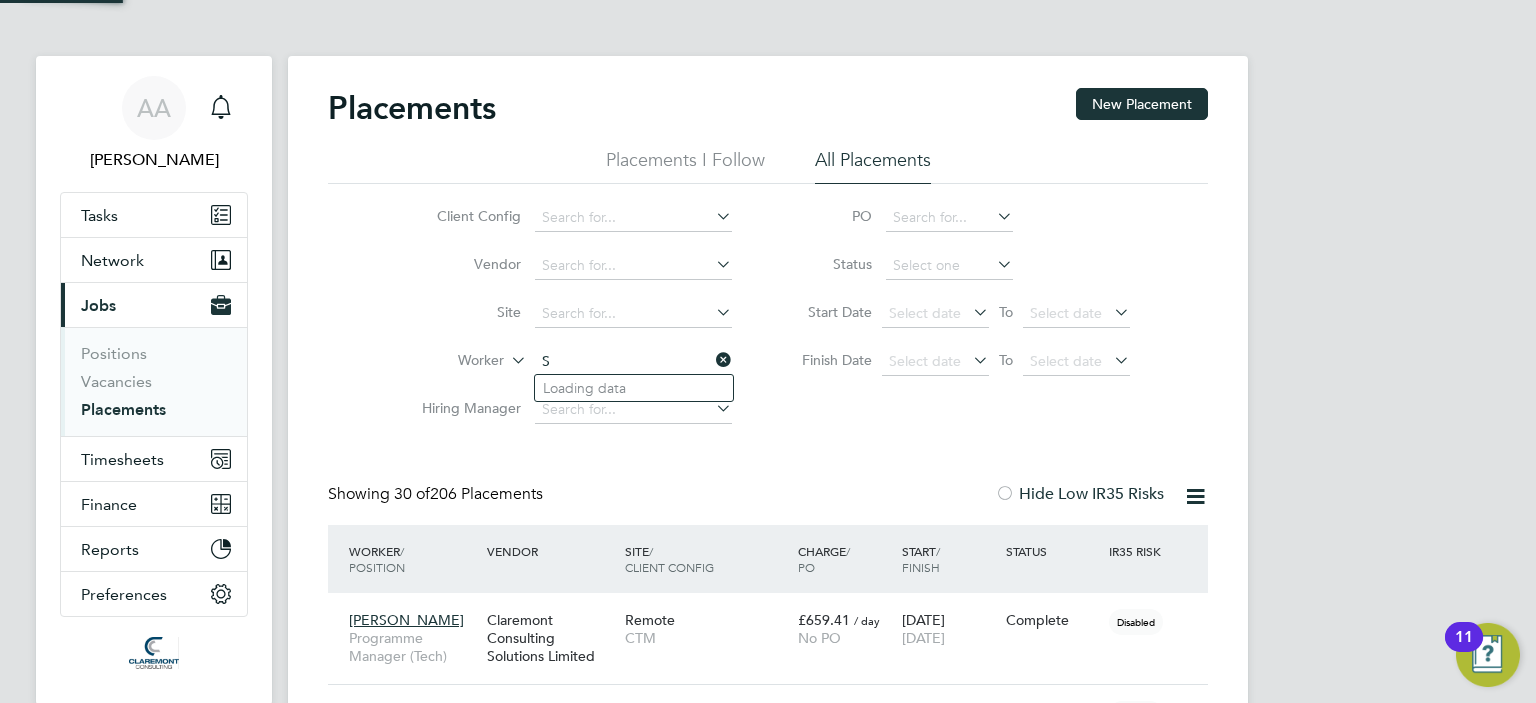 type 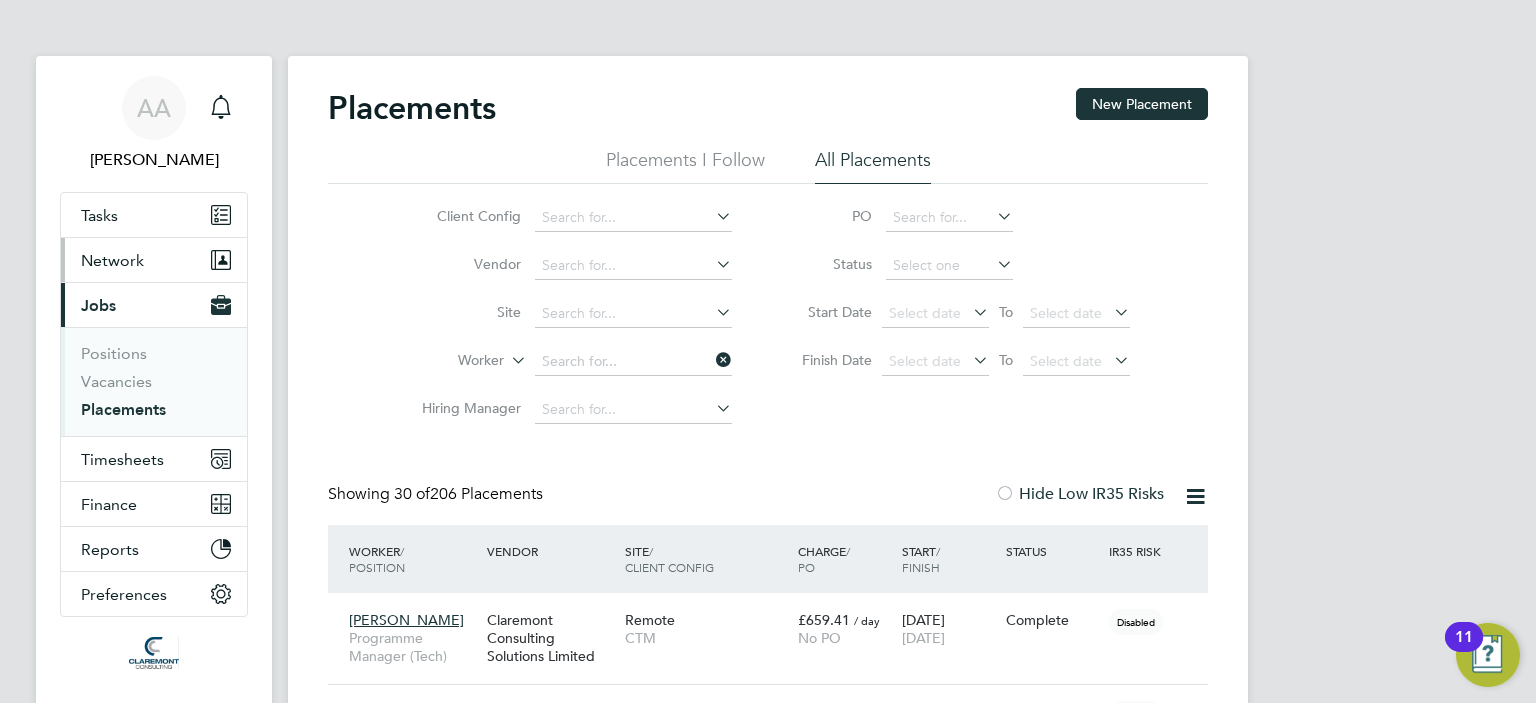 click on "Network" at bounding box center (112, 260) 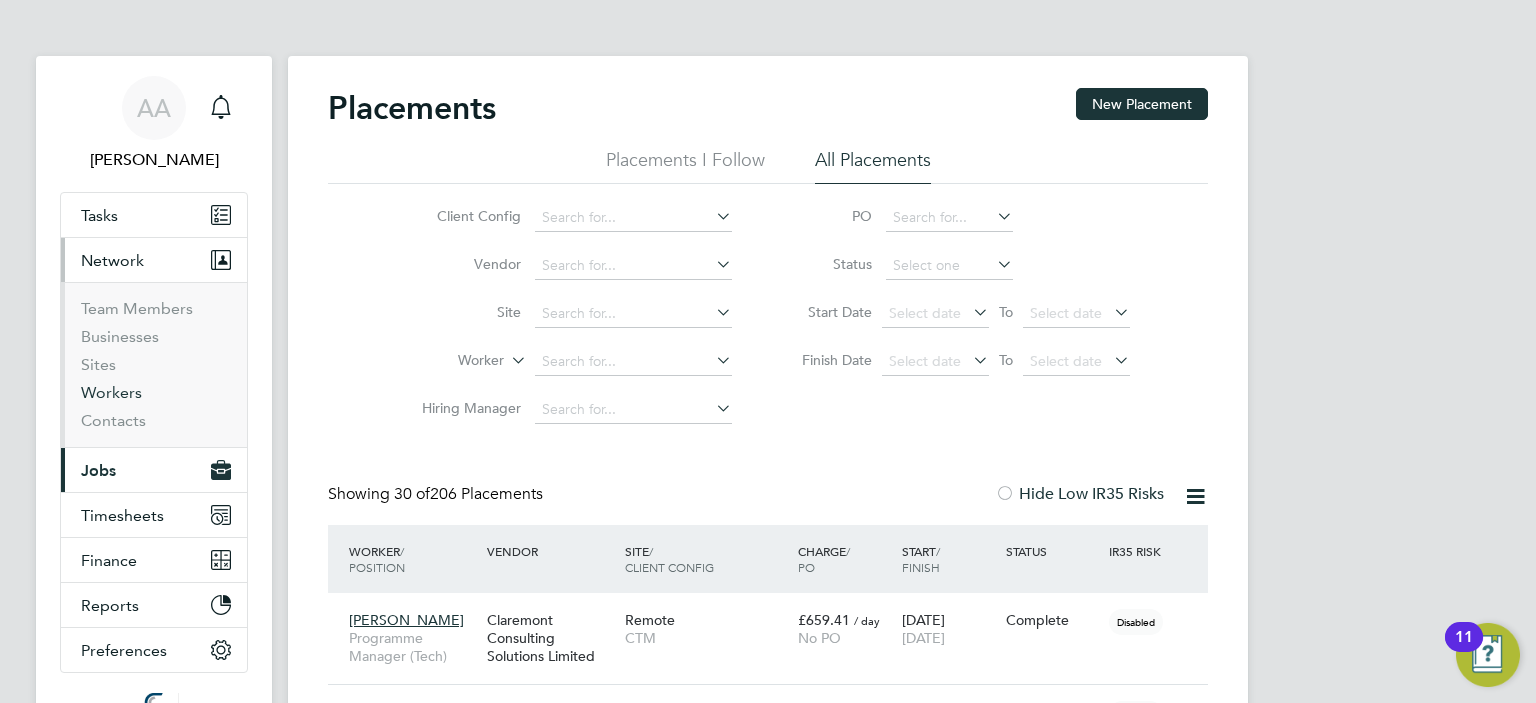 click on "Workers" at bounding box center [111, 392] 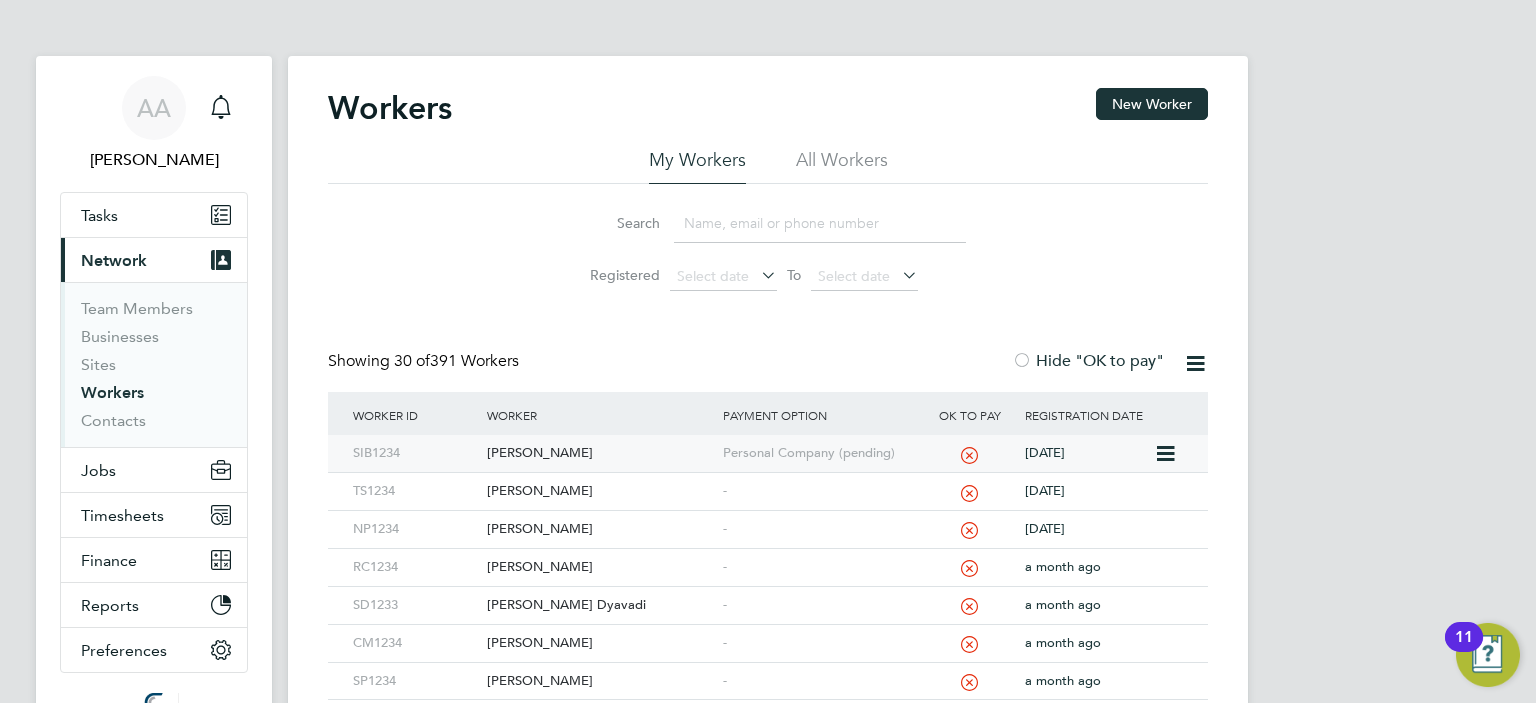 click on "[PERSON_NAME]" 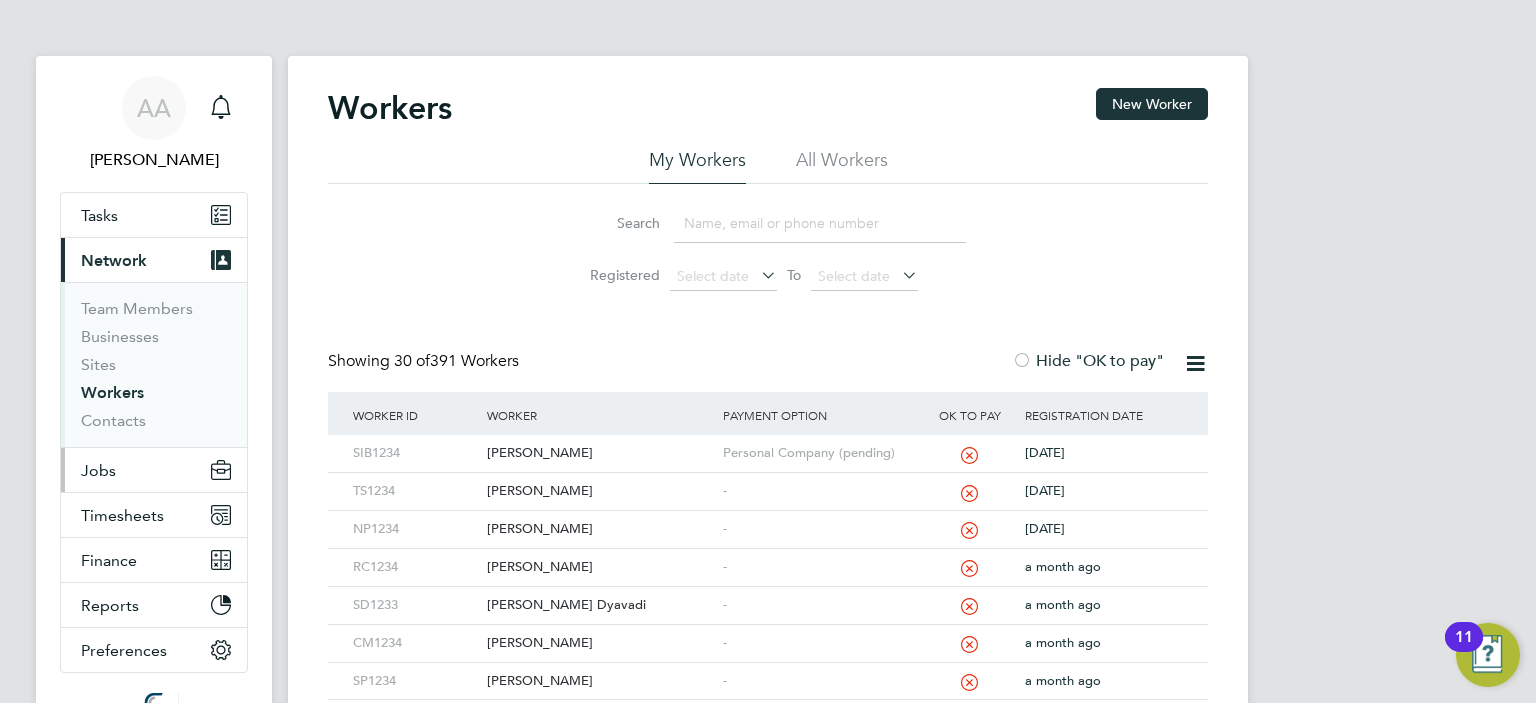click on "Jobs" at bounding box center [98, 470] 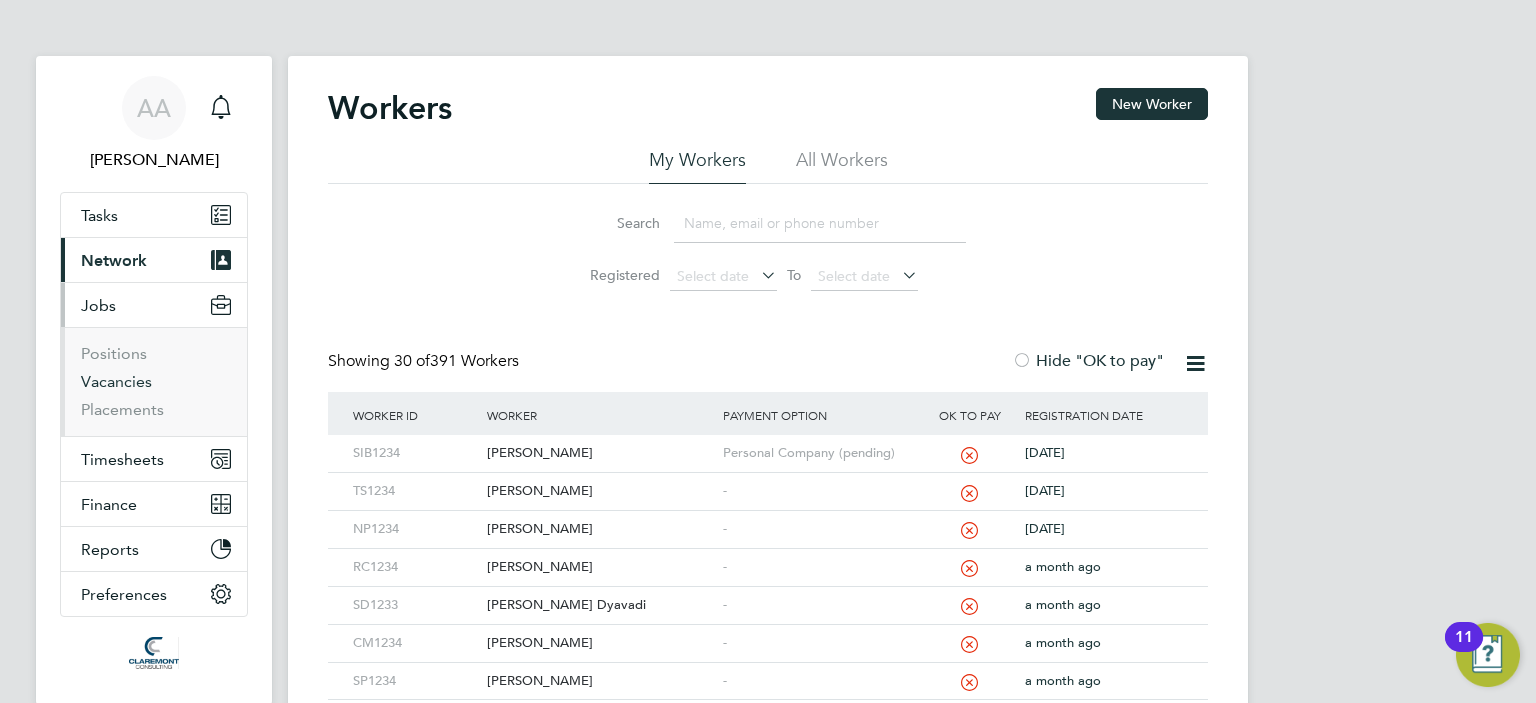 click on "Vacancies" at bounding box center (116, 381) 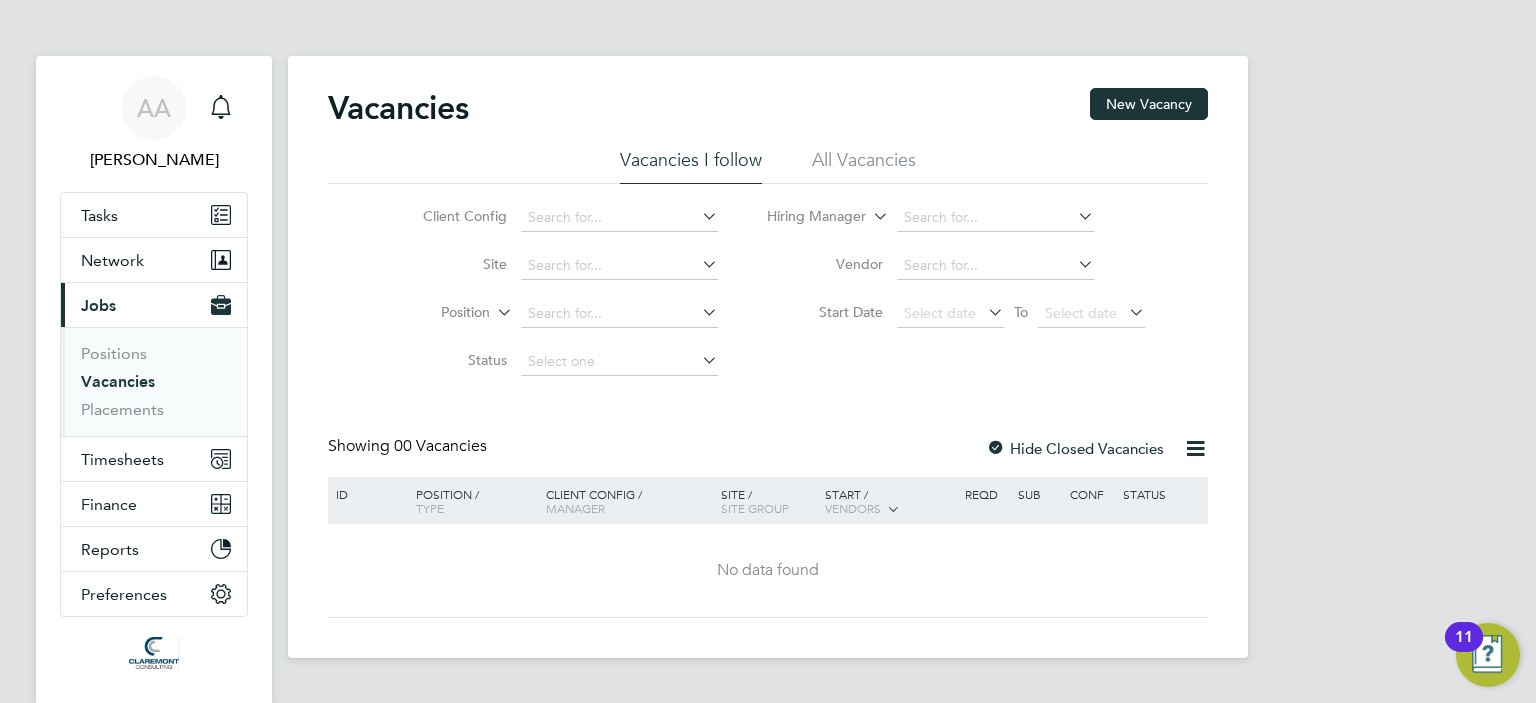 click on "All Vacancies" 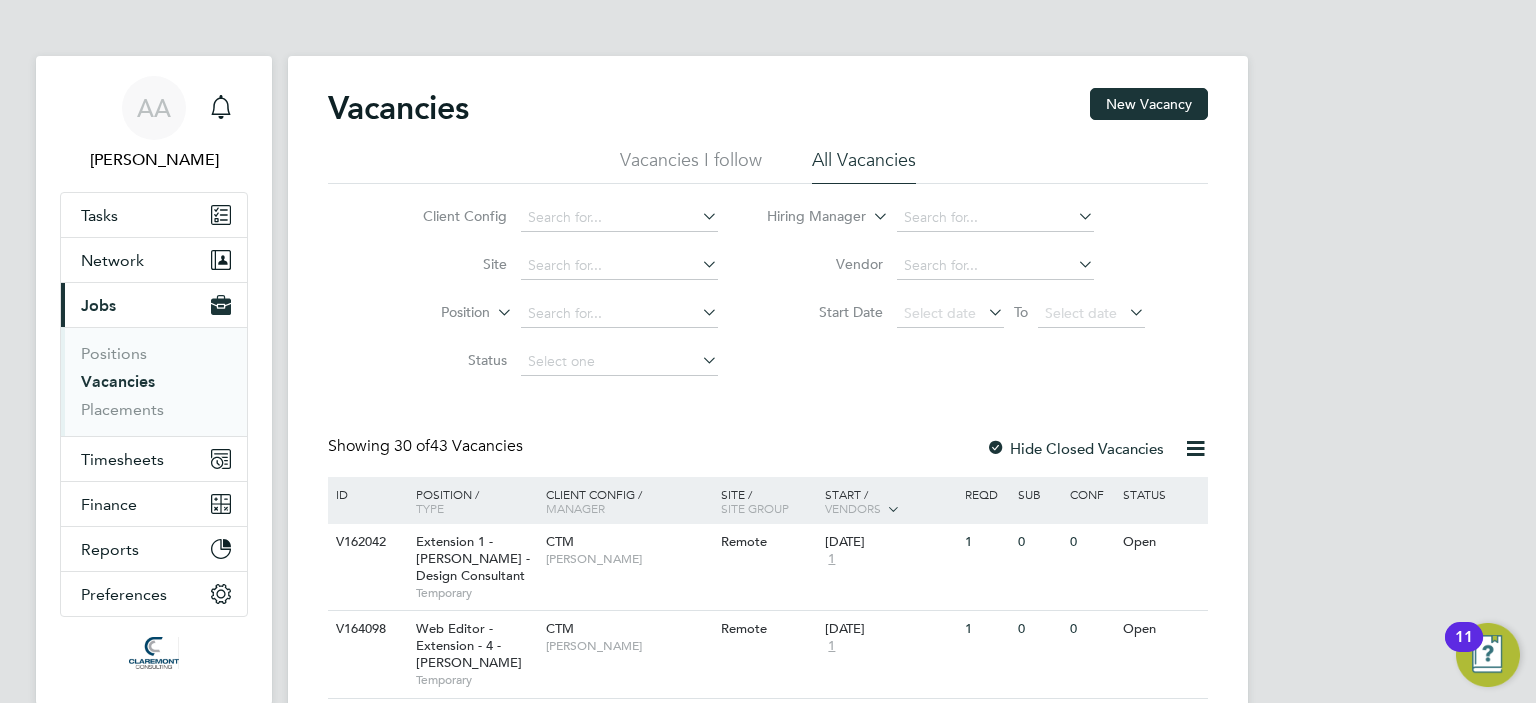 click on "Vendors" 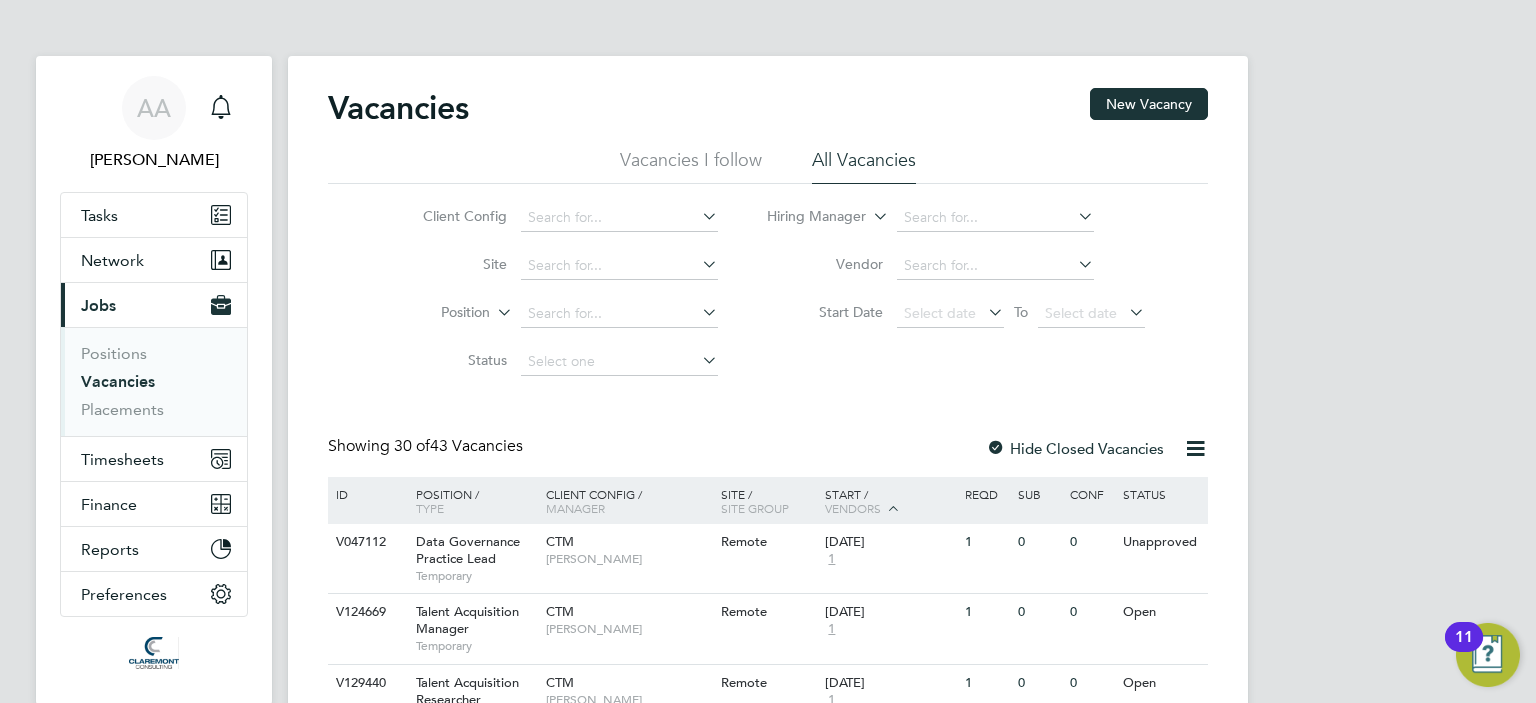 click on "Vendors" 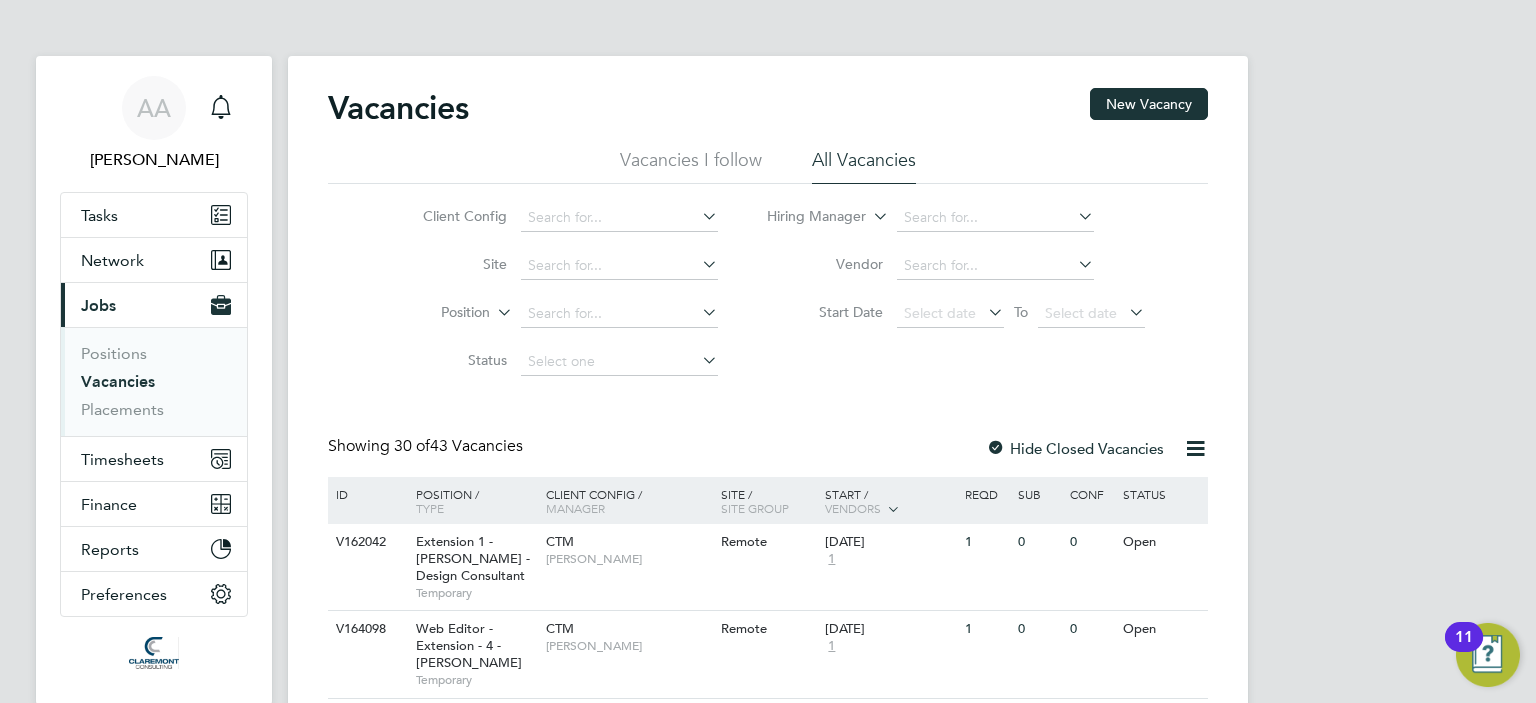 click on "AA   [PERSON_NAME]   Notifications
Applications:   Tasks
Network
Team Members   Businesses   Sites   Workers   Contacts   Current page:   Jobs
Positions   Vacancies   Placements   Timesheets
Timesheets   Expenses   Finance
Invoices & Credit Notes   Statements   Payments   Reports
Margin Report   CIS Reports   Report Downloads   Preferences
My Business   Doc. Requirements   Notifications   VMS Configurations   Activity Logs
.st0{fill:#C0C1C2;}
Powered by Engage Vacancies New Vacancy Vacancies I follow All Vacancies Client Config     Site" at bounding box center [768, 1412] 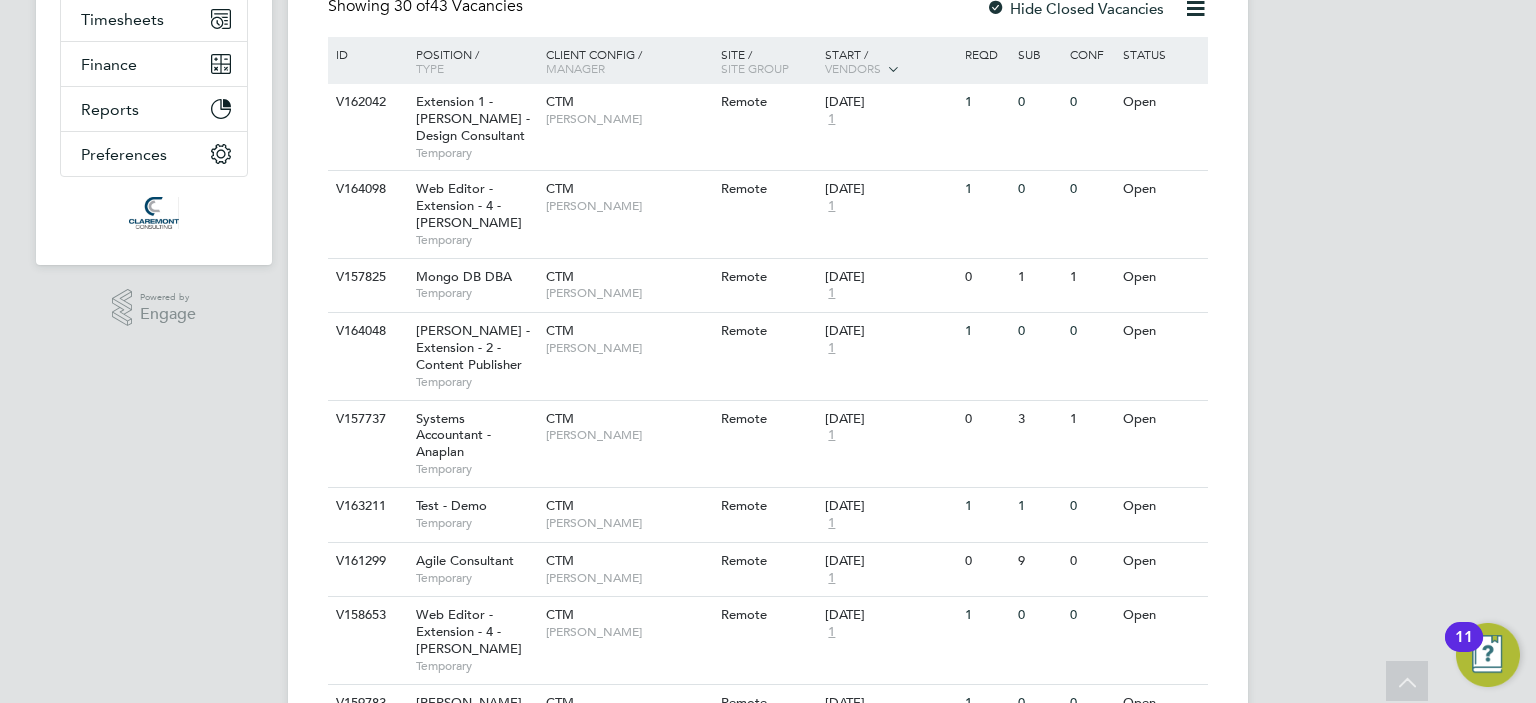 scroll, scrollTop: 480, scrollLeft: 0, axis: vertical 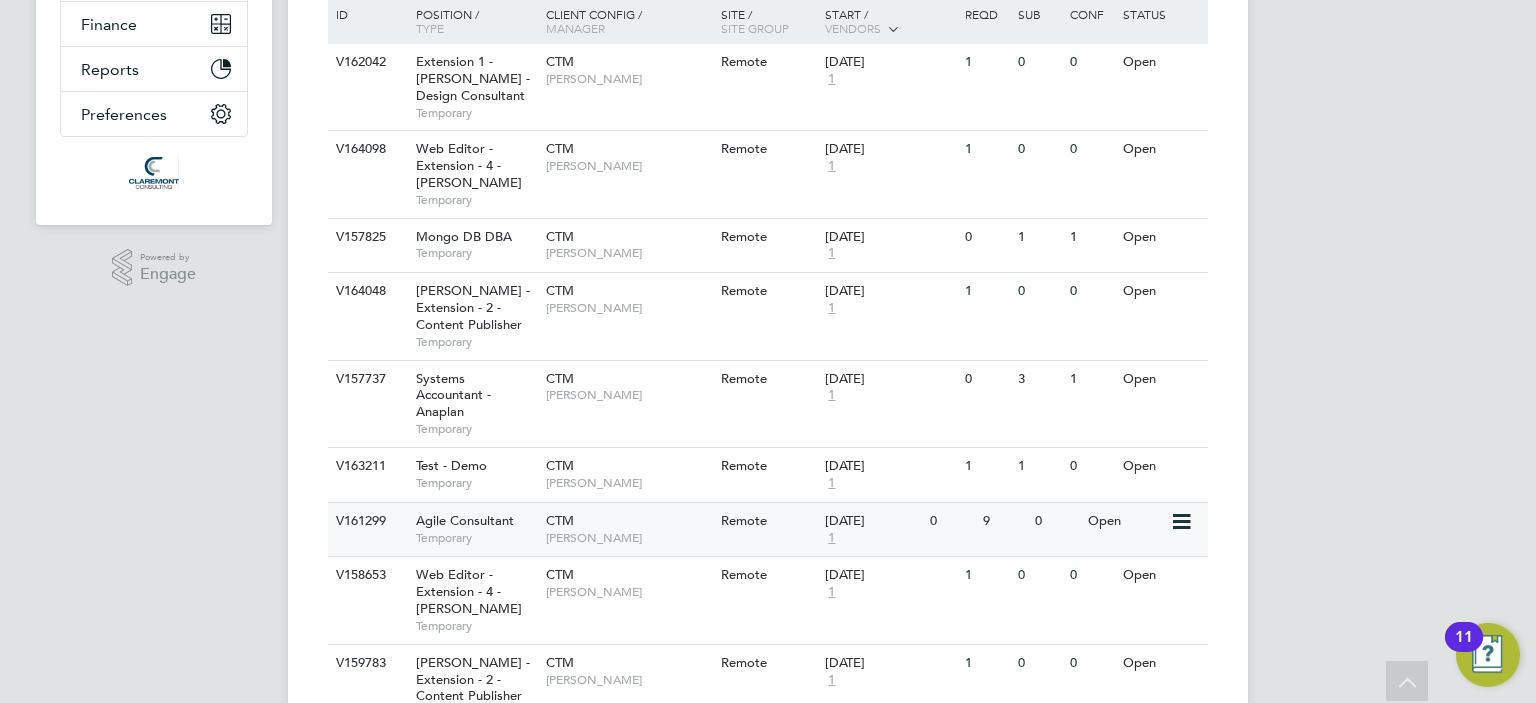 click on "Agile Consultant" 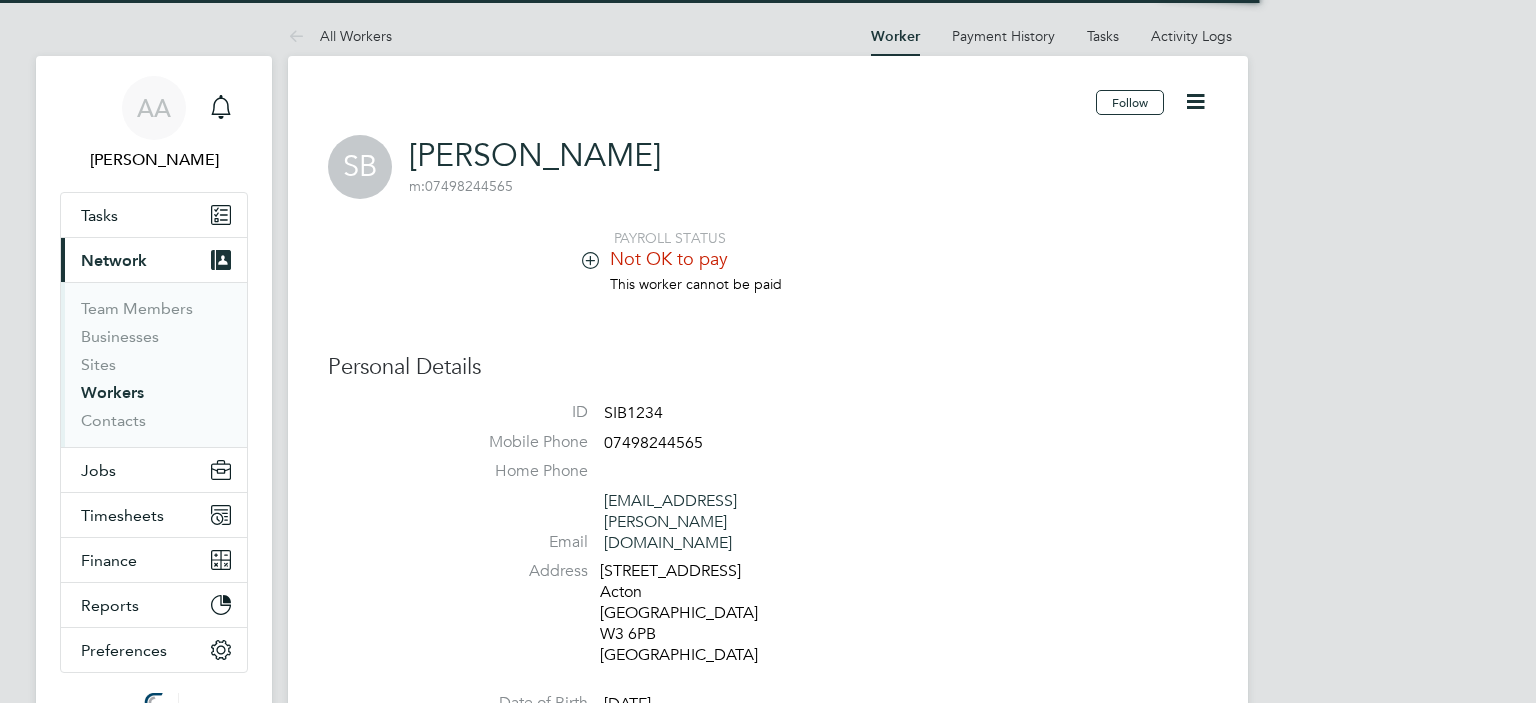 scroll, scrollTop: 0, scrollLeft: 0, axis: both 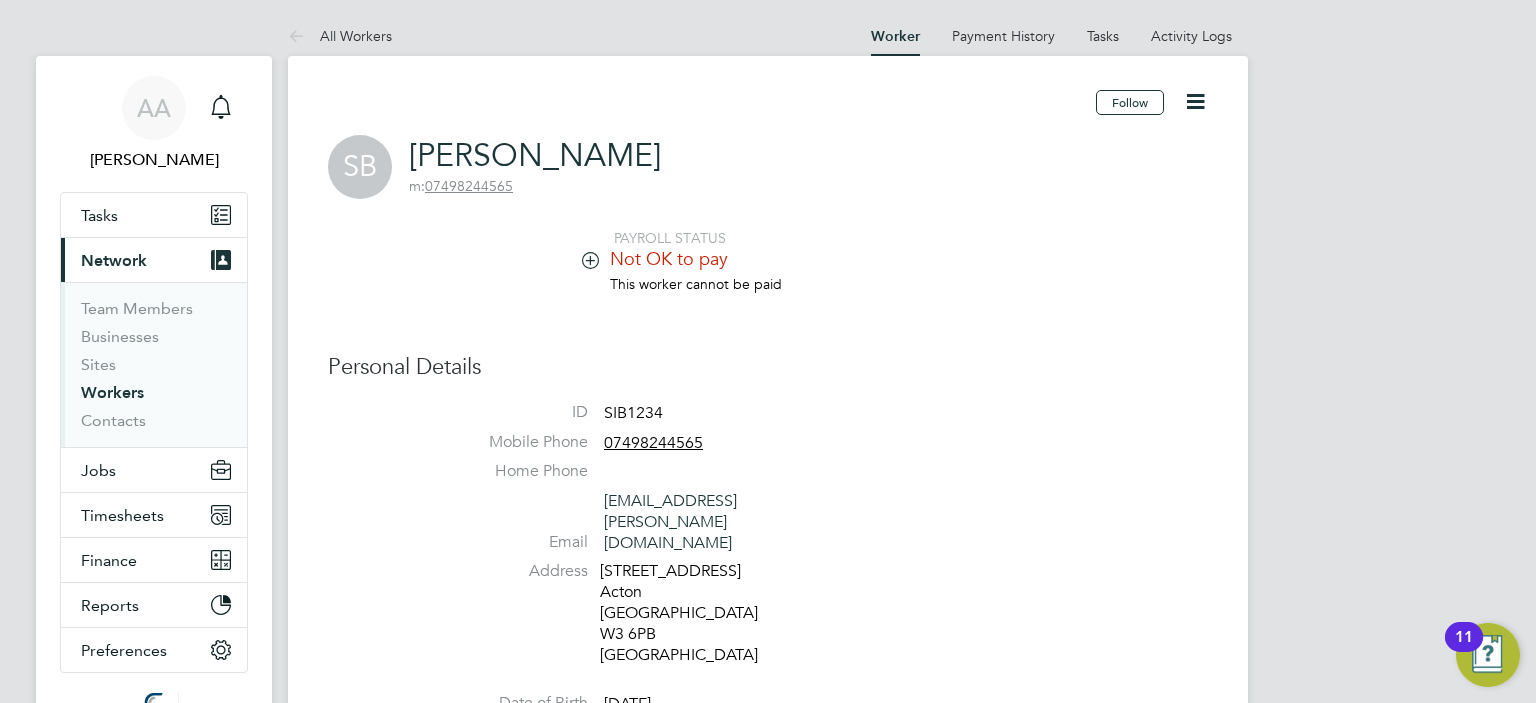 click on "Mobile Phone   07498244565" 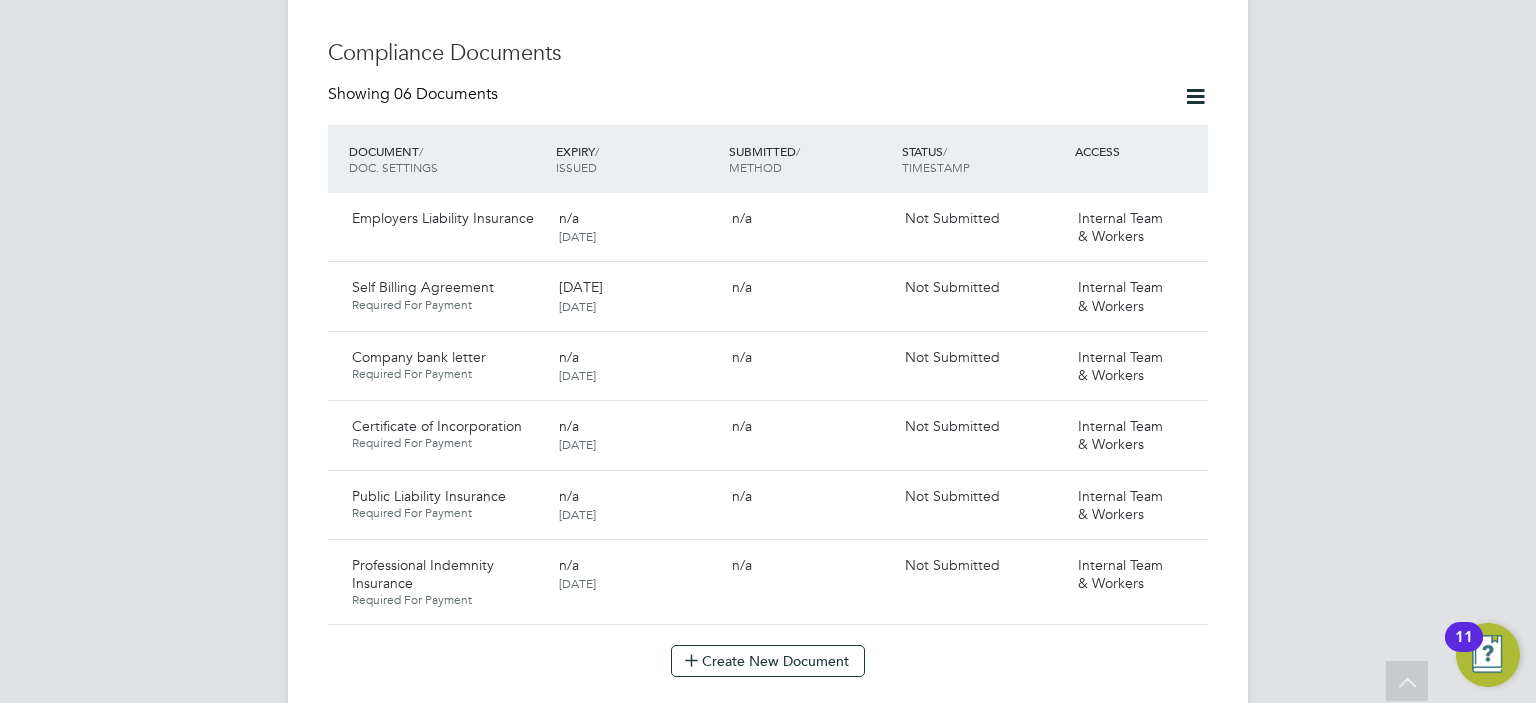 scroll, scrollTop: 1160, scrollLeft: 0, axis: vertical 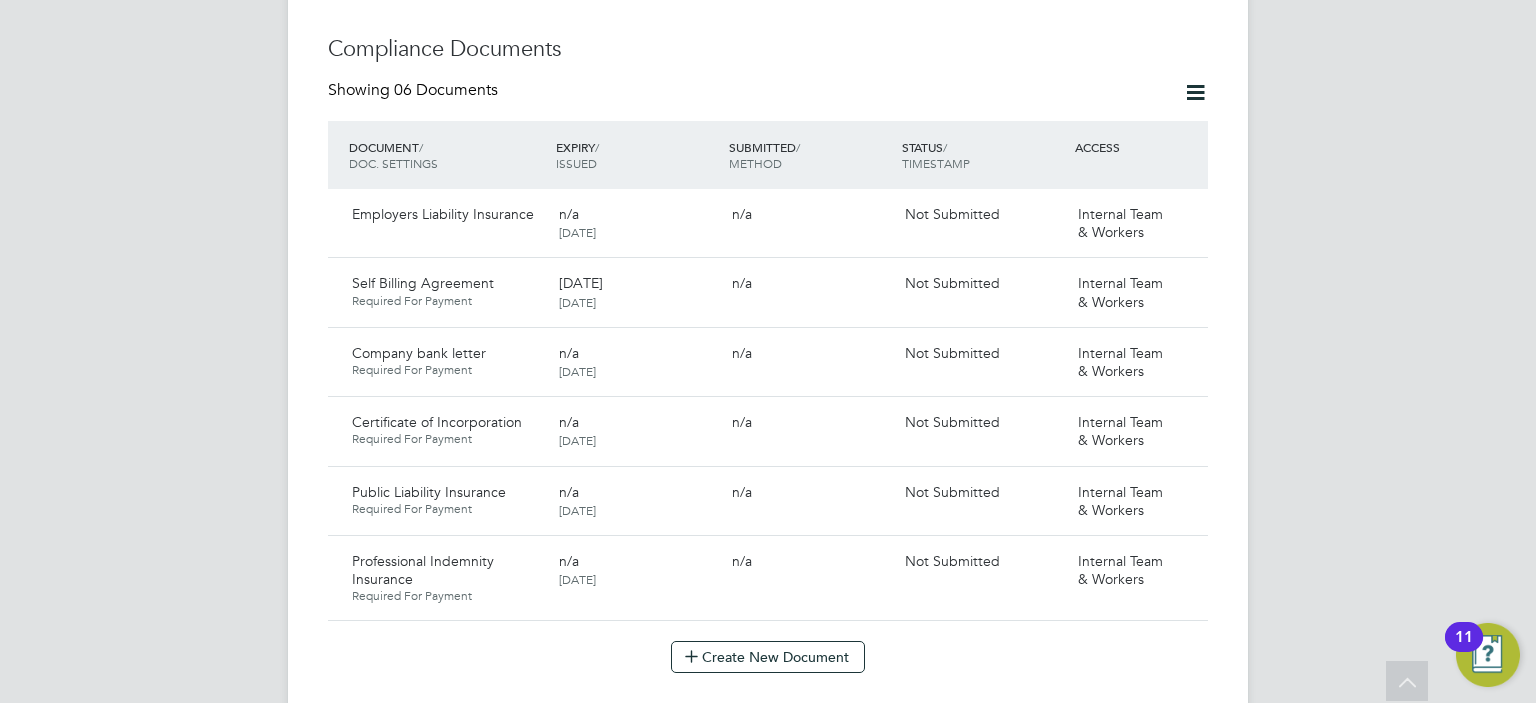click 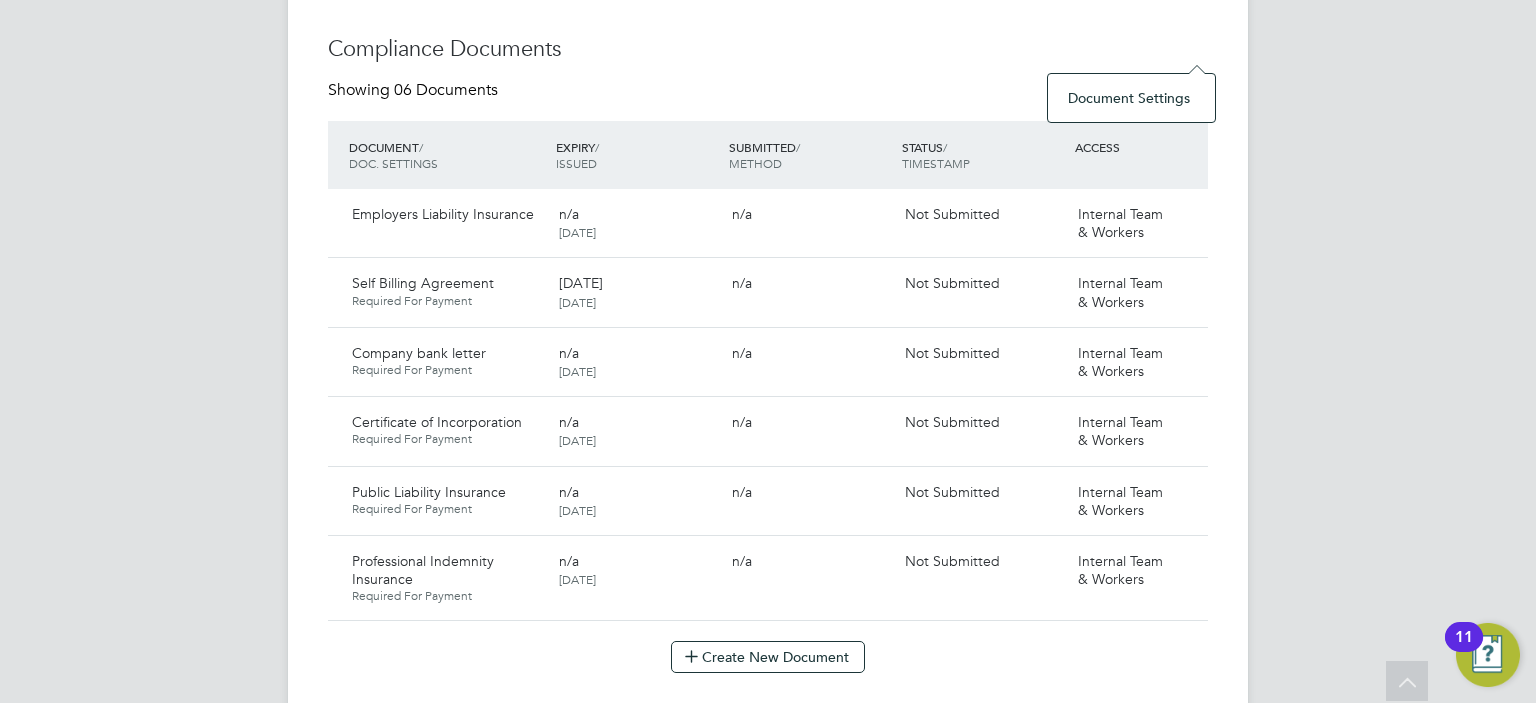 click on "Document Settings" 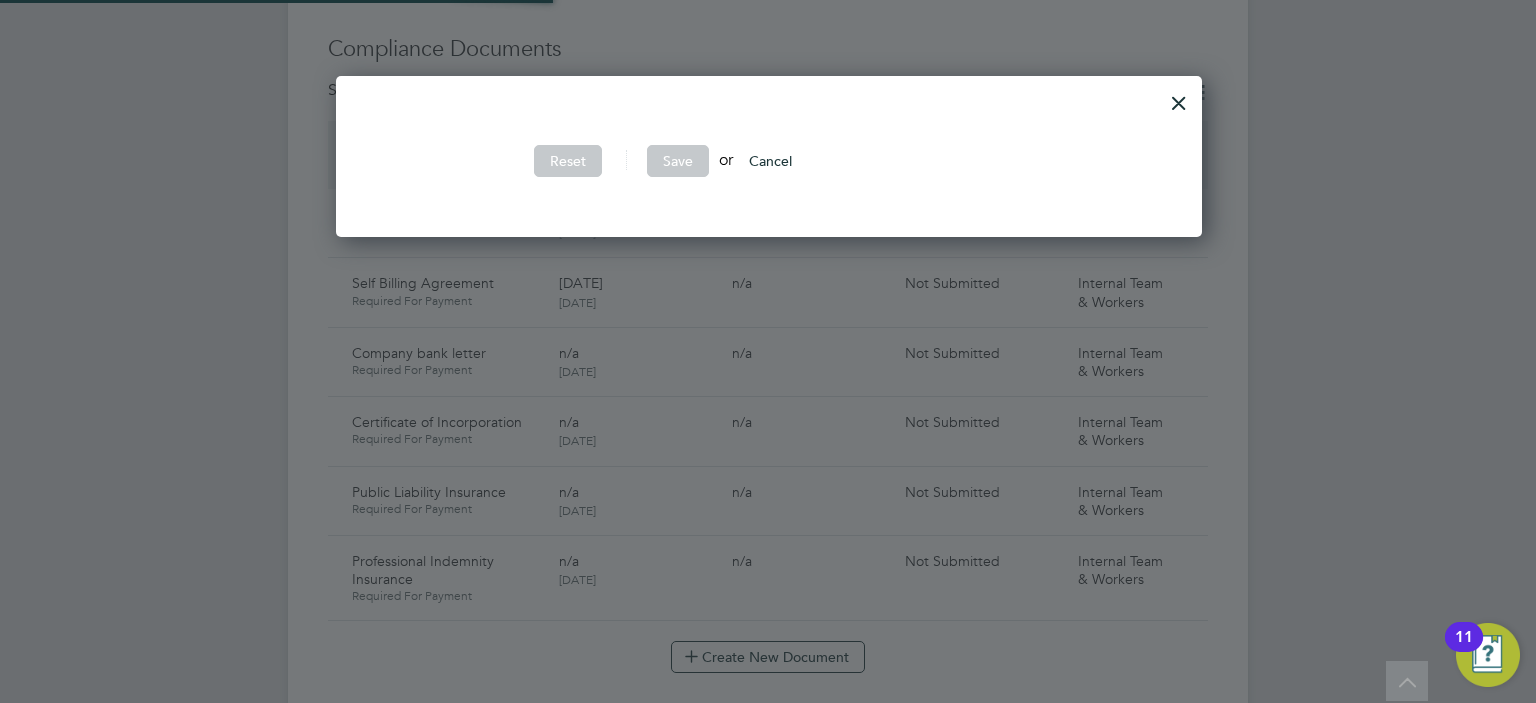 scroll, scrollTop: 10, scrollLeft: 10, axis: both 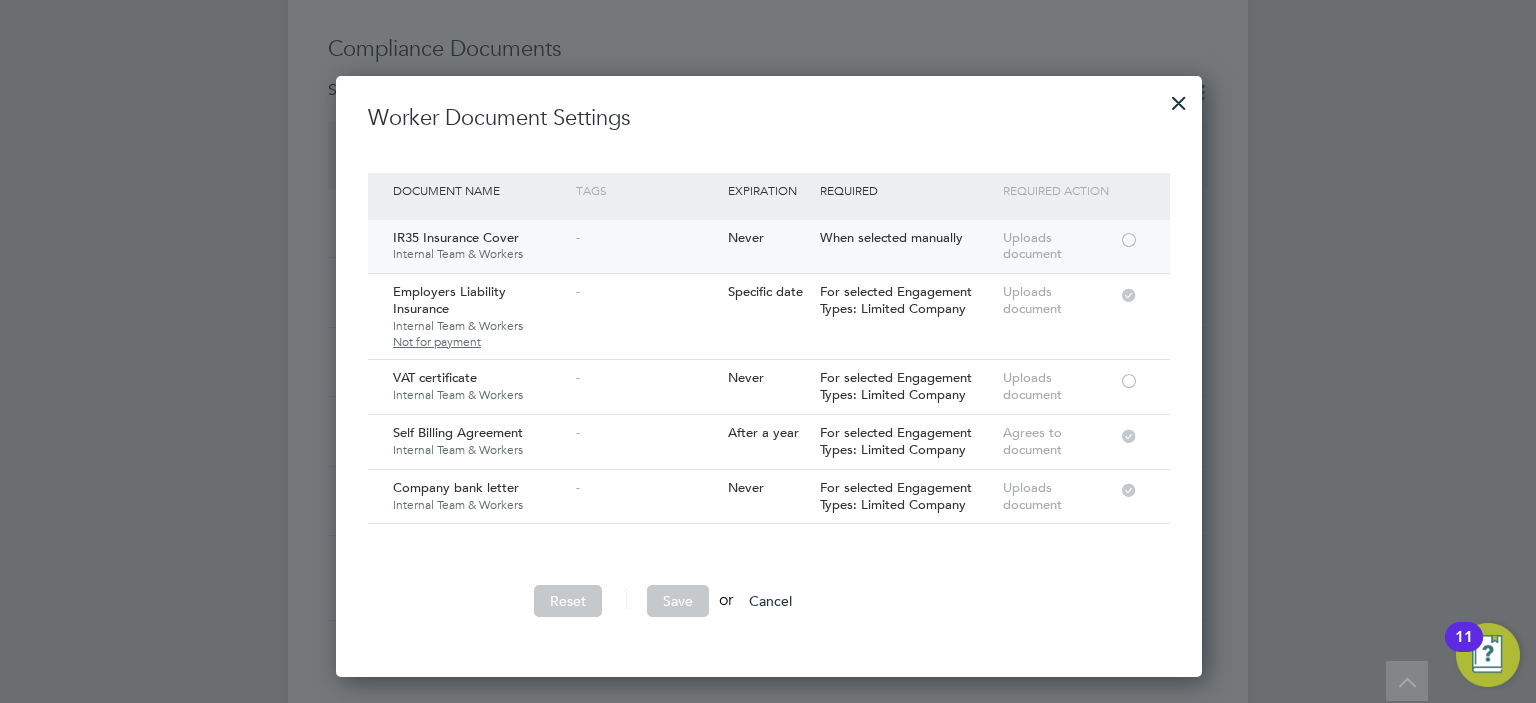 click at bounding box center [1129, 238] 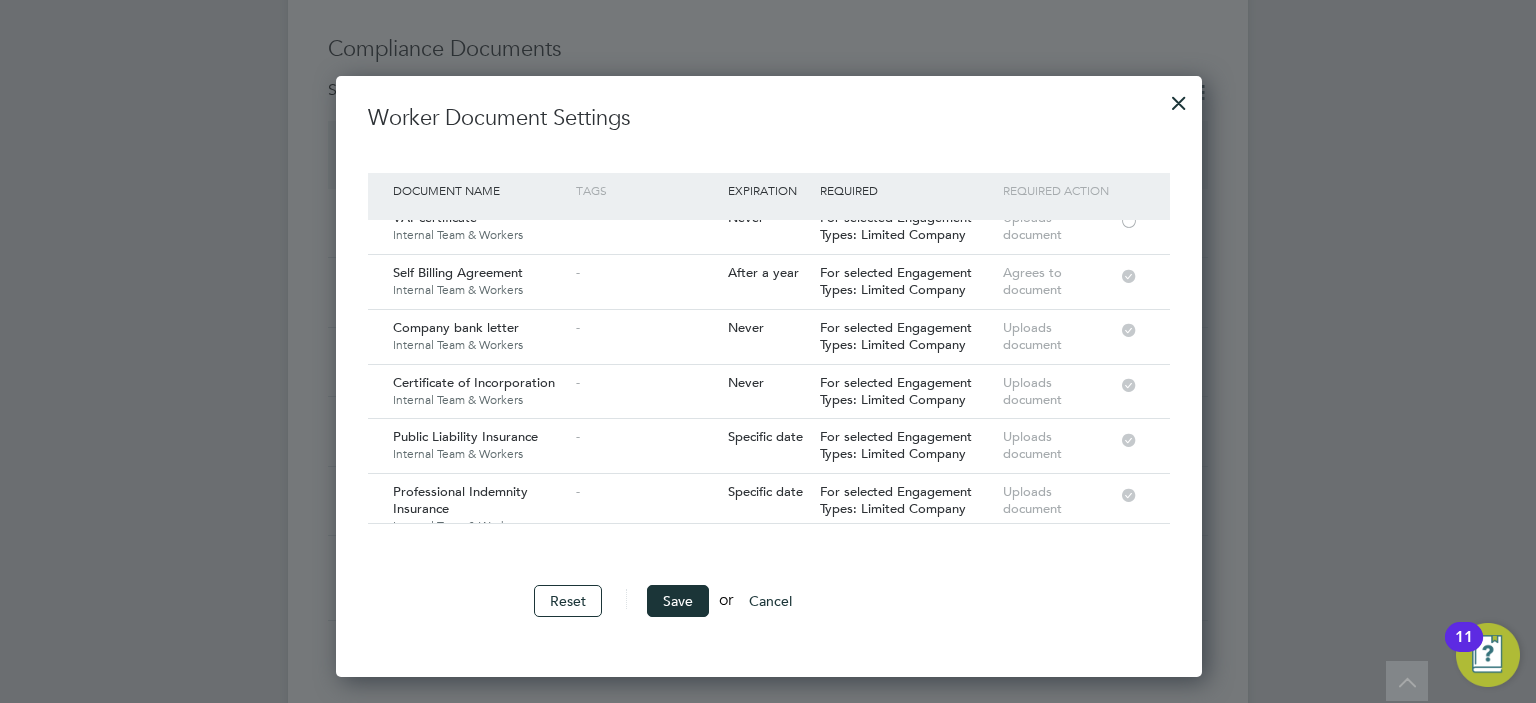 scroll, scrollTop: 162, scrollLeft: 0, axis: vertical 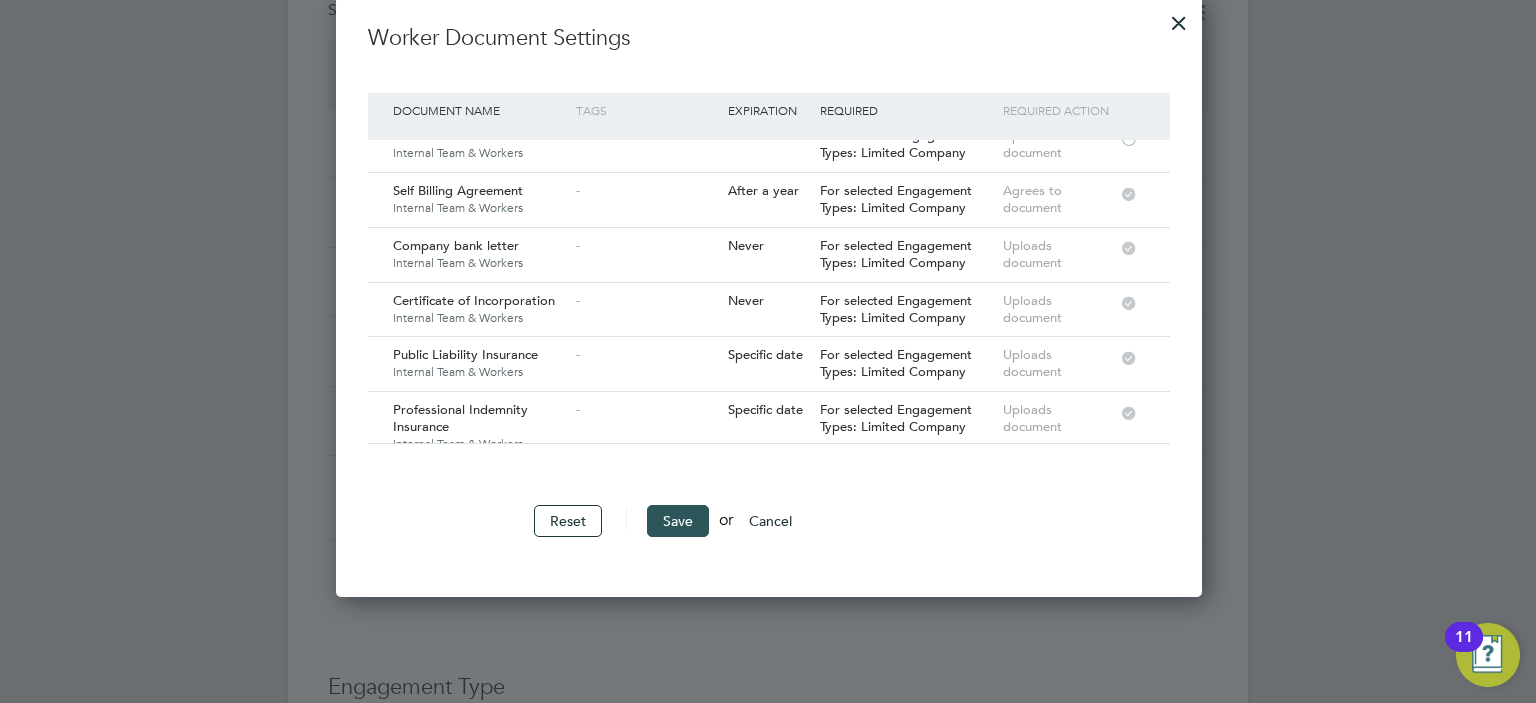 click on "Save" at bounding box center (678, 521) 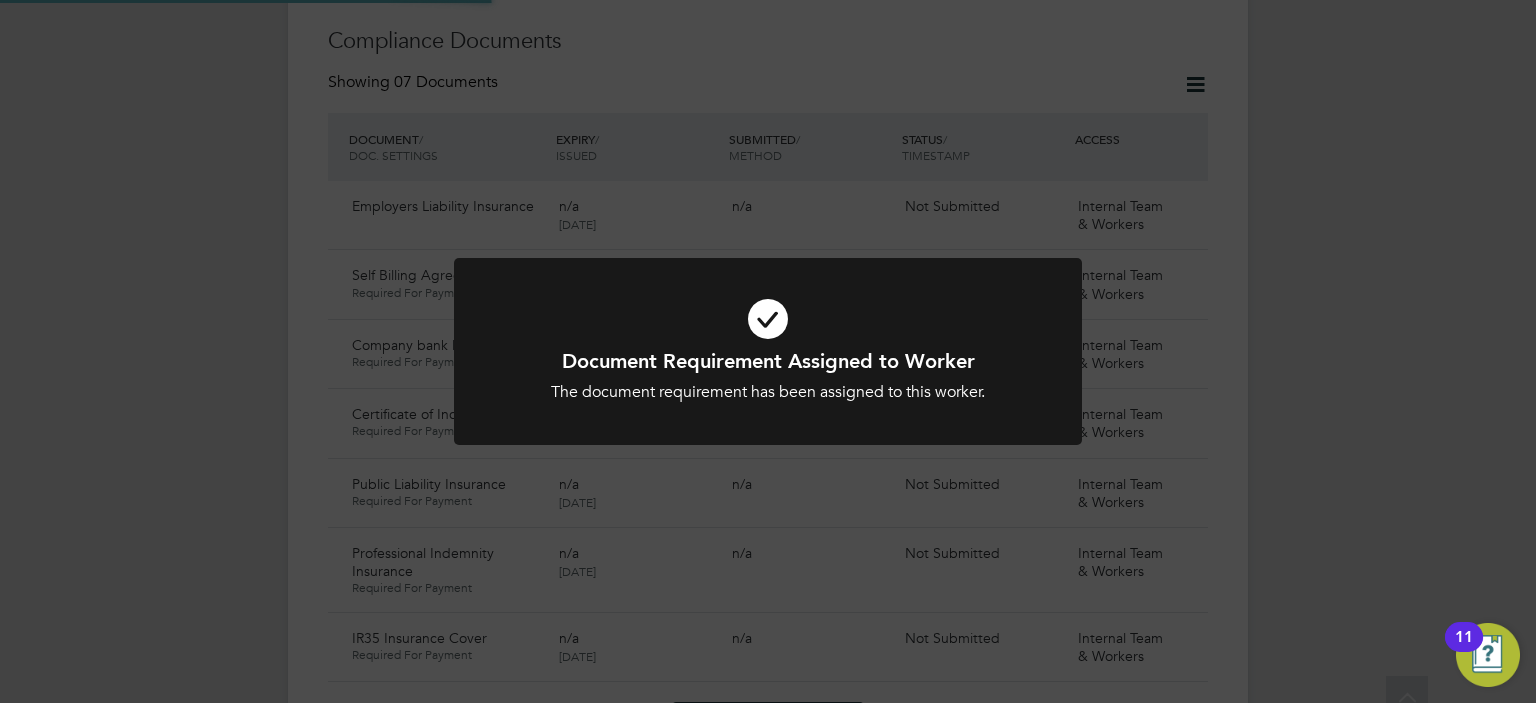 scroll, scrollTop: 1160, scrollLeft: 0, axis: vertical 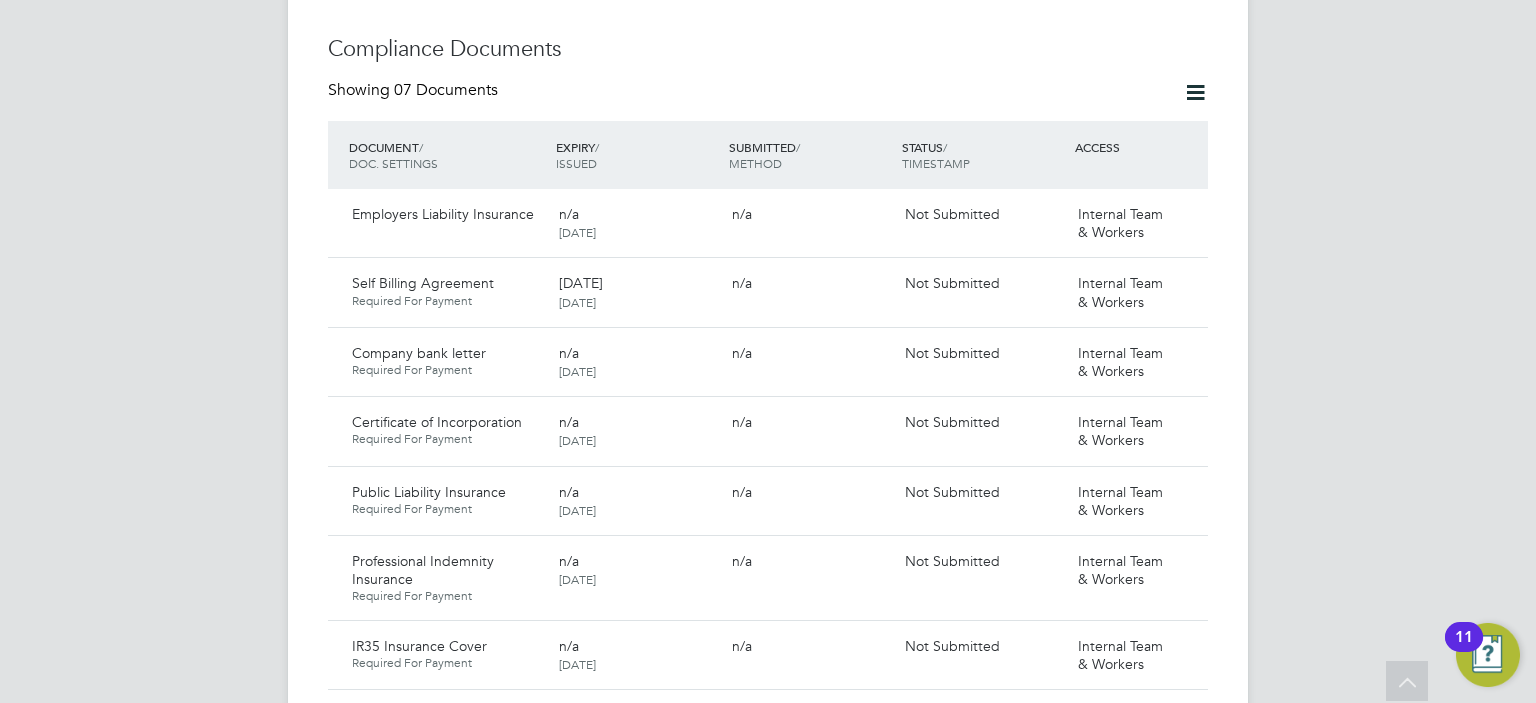 click on "Compliance Documents" 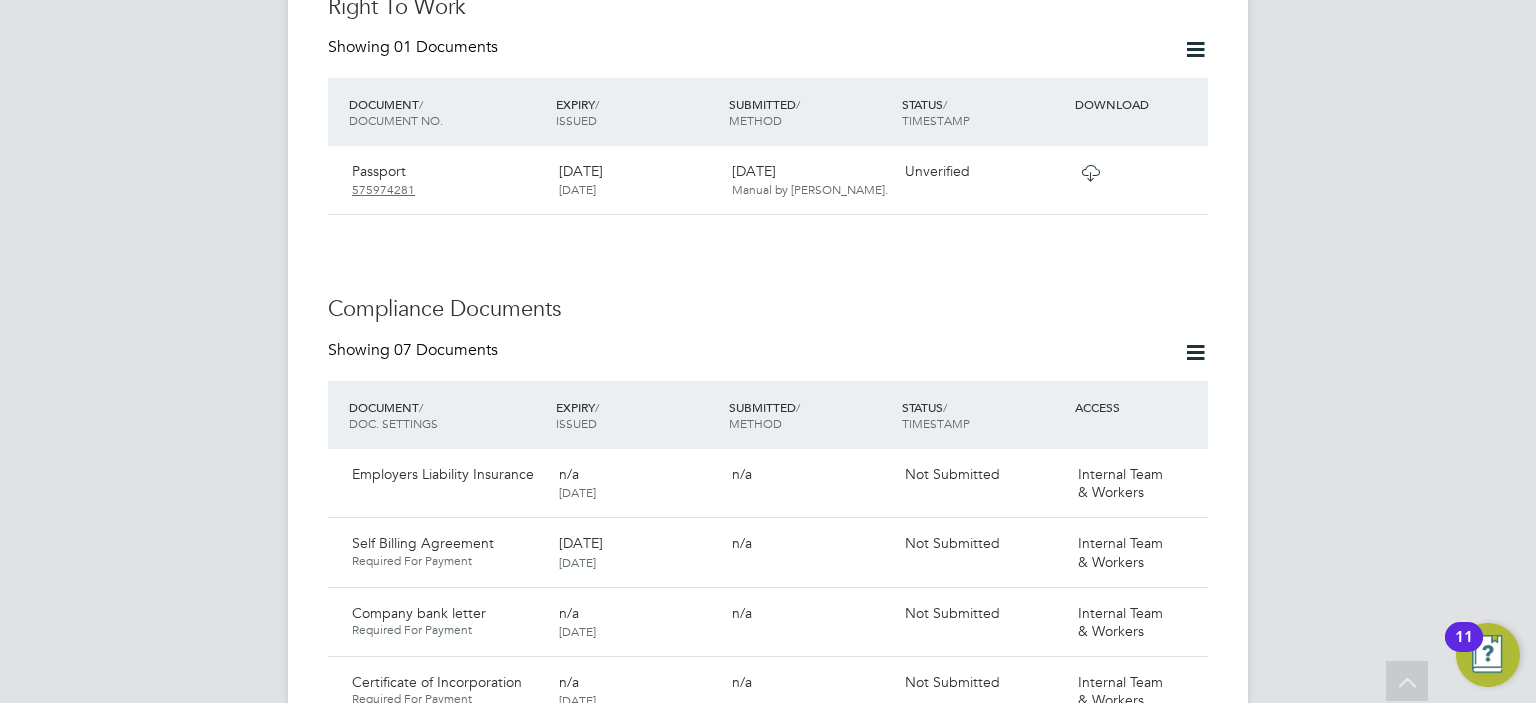 scroll, scrollTop: 800, scrollLeft: 0, axis: vertical 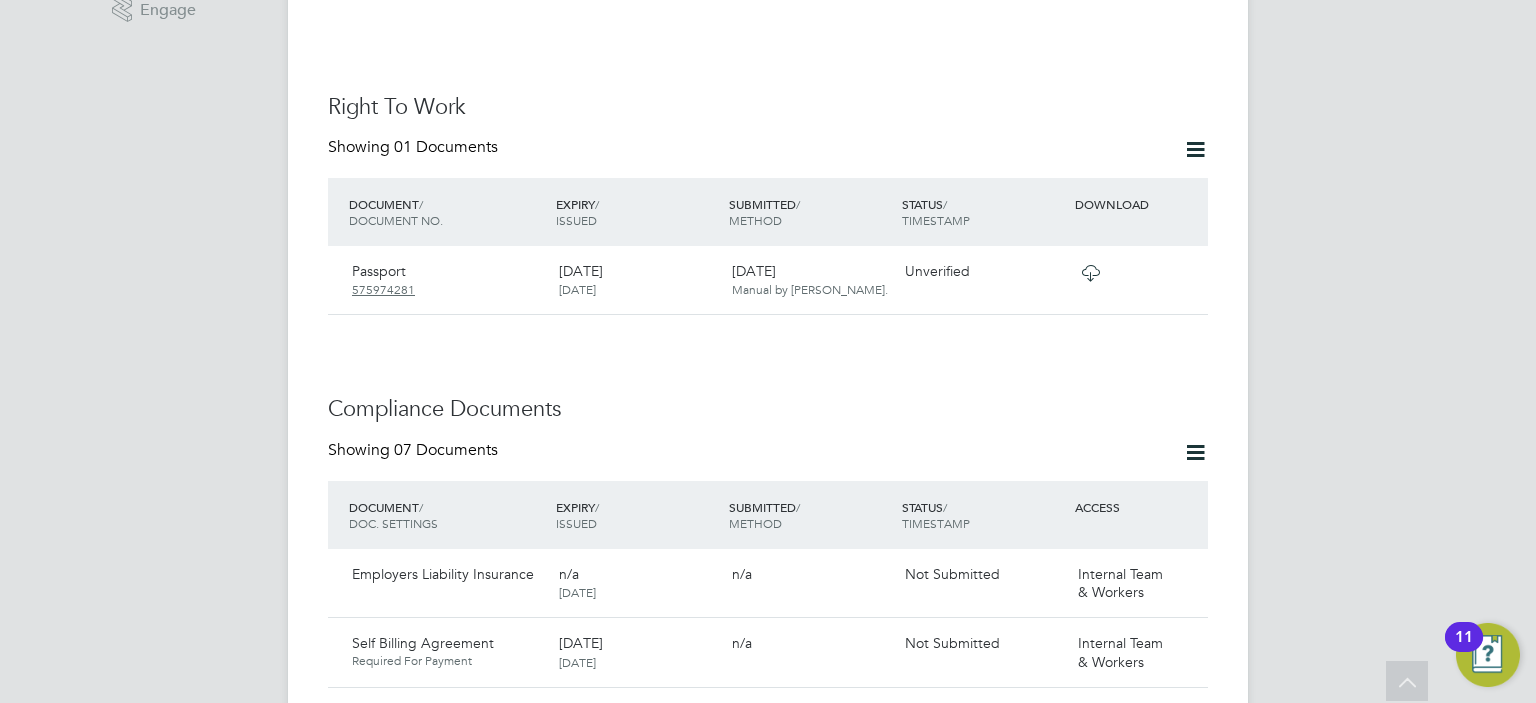 click 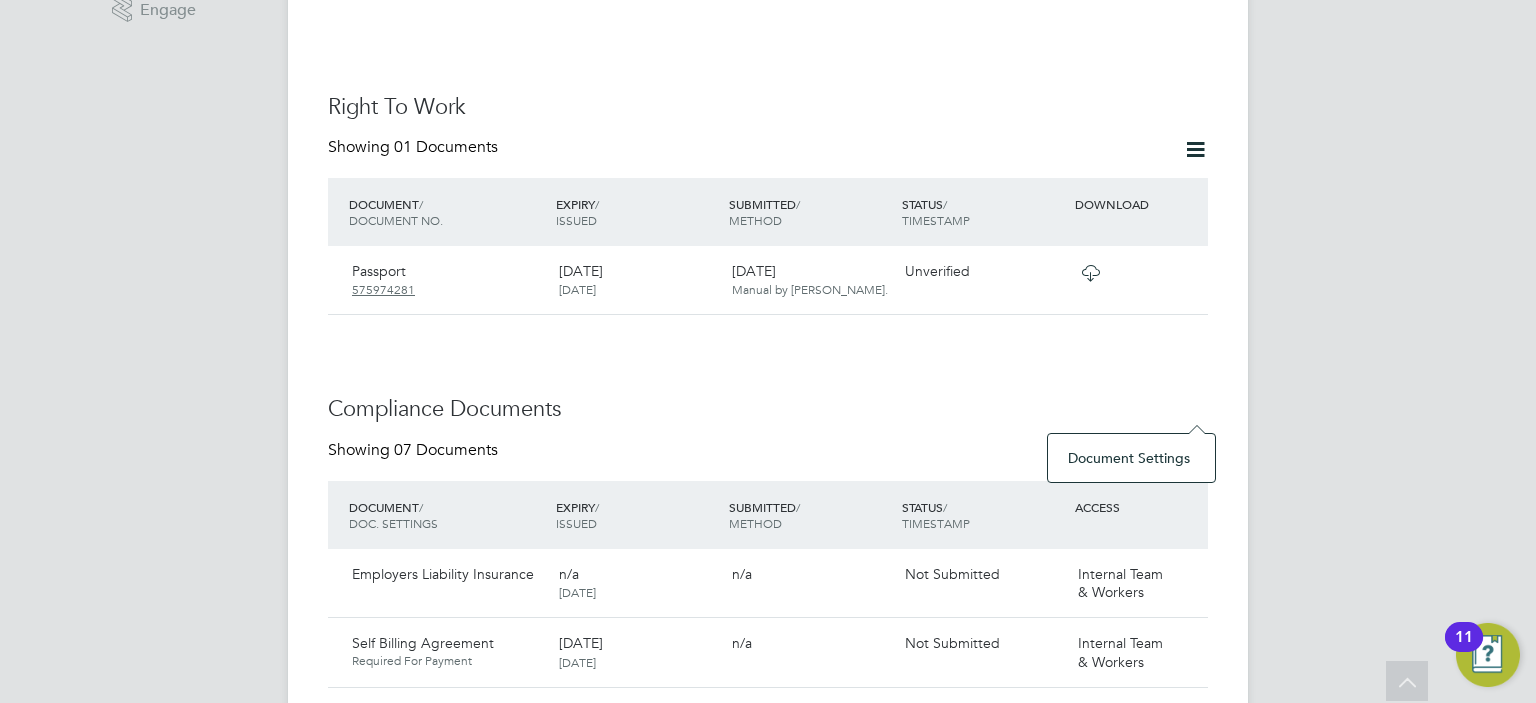 click on "Follow   SB Simon Burdett     m:  07498244565     PAYROLL STATUS   Not OK to pay This worker cannot be paid Personal Details ID     SIB1234 Mobile Phone   07498244565 Home Phone   Email   si.burdett@yahoo.co.uk Address 7A Grafton Road Acton London W3 6PB United Kingdom Date of Birth   04 Nov 1977 Gender   Male Nationality   National Ins. No.   Right To Work Showing   01 Documents DOCUMENT  / DOCUMENT NO. EXPIRY  / ISSUED SUBMITTED  / METHOD STATUS  / TIMESTAMP DOWNLOAD Passport 575974281 17 Mar 2030 17 Mar 2020 09 Jul 2025  Manual by Simon Burdett. Unverified Compliance Documents Showing   07 Documents DOCUMENT  / DOC. SETTINGS EXPIRY  / ISSUED SUBMITTED  / METHOD STATUS  / TIMESTAMP ACCESS Employers Liability Insurance n/a 08 Jul 2025  n/a Not Submitted Internal Team & Workers  Self Billing Agreement Required For Payment 08 Jul 2026 08 Jul 2025  n/a Not Submitted Internal Team & Workers  Company bank letter Required For Payment n/a 08 Jul 2025  n/a Not Submitted Internal Team & Workers  Required For Payment" 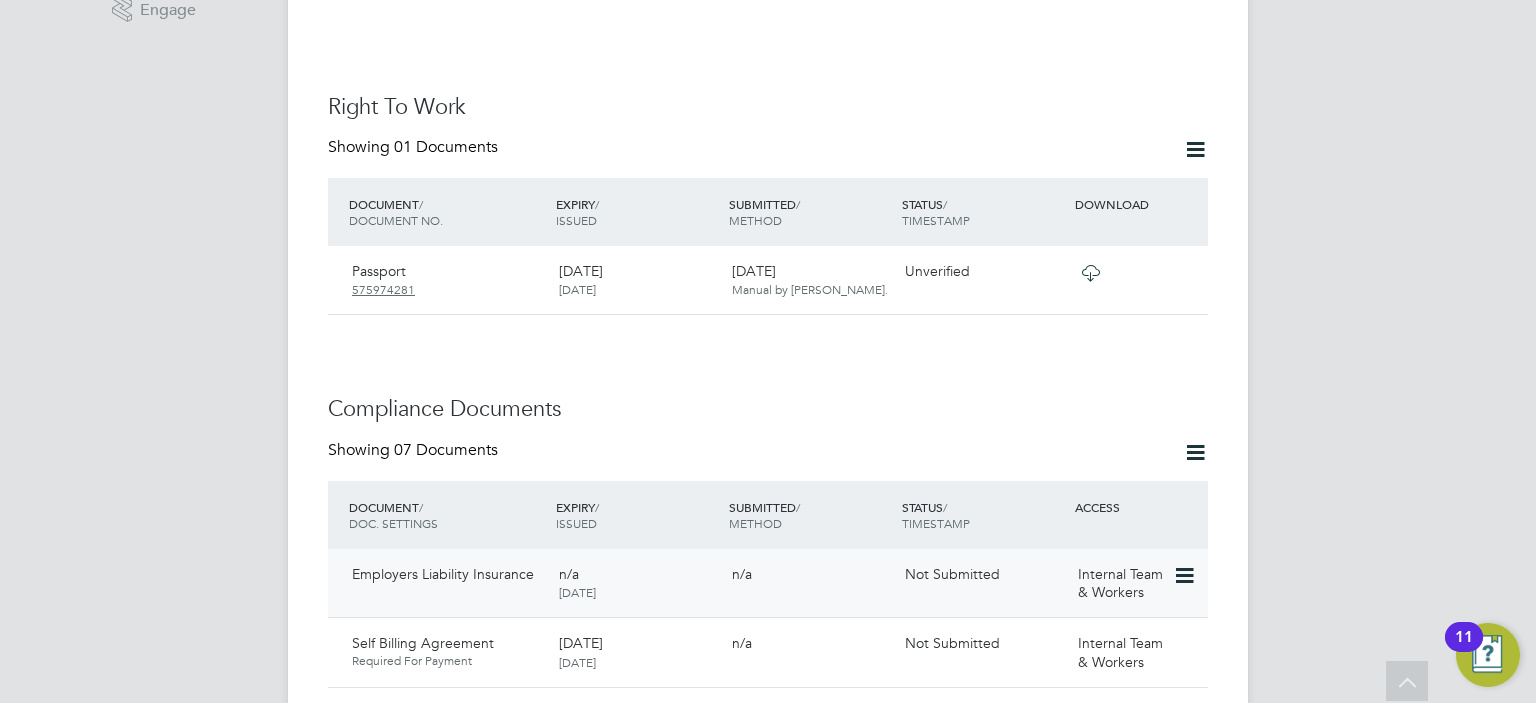 click 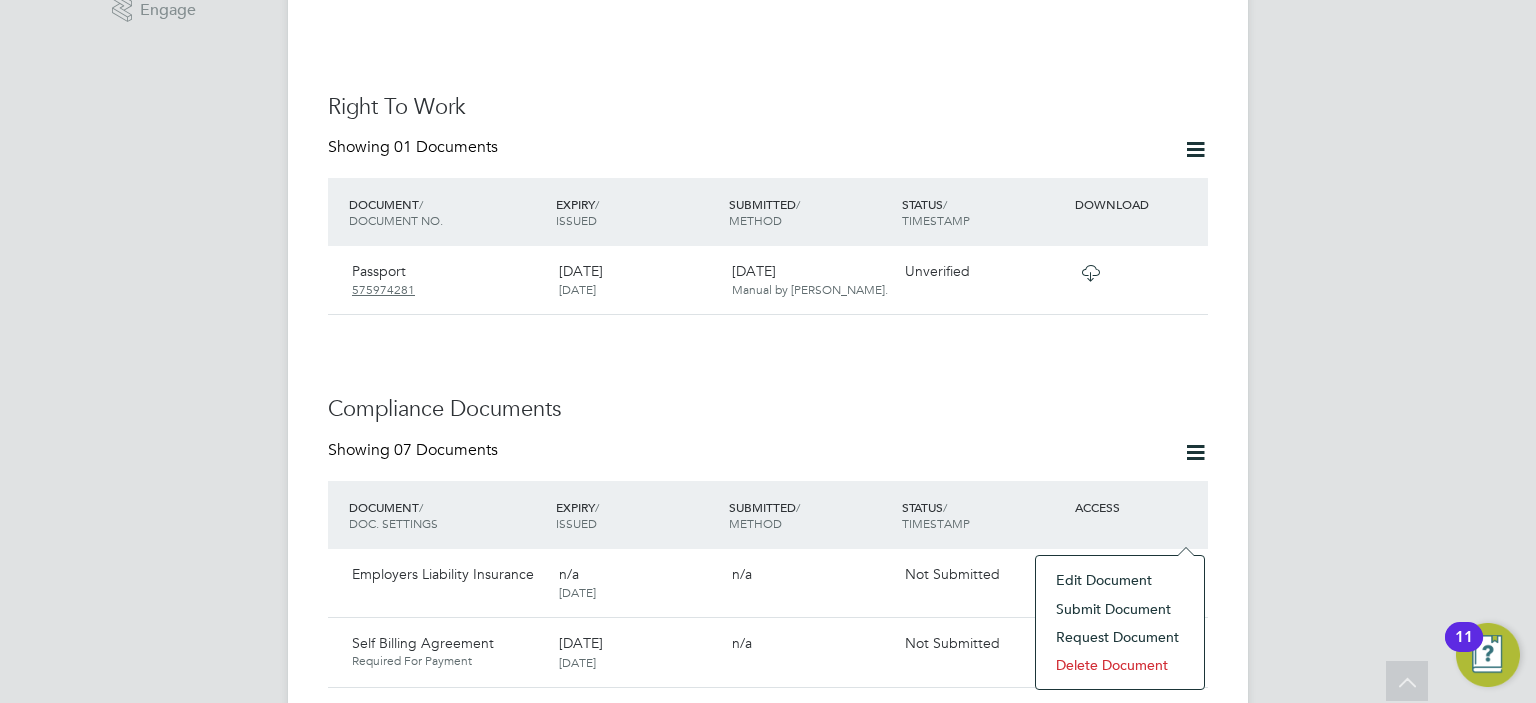 click on "Request Document" 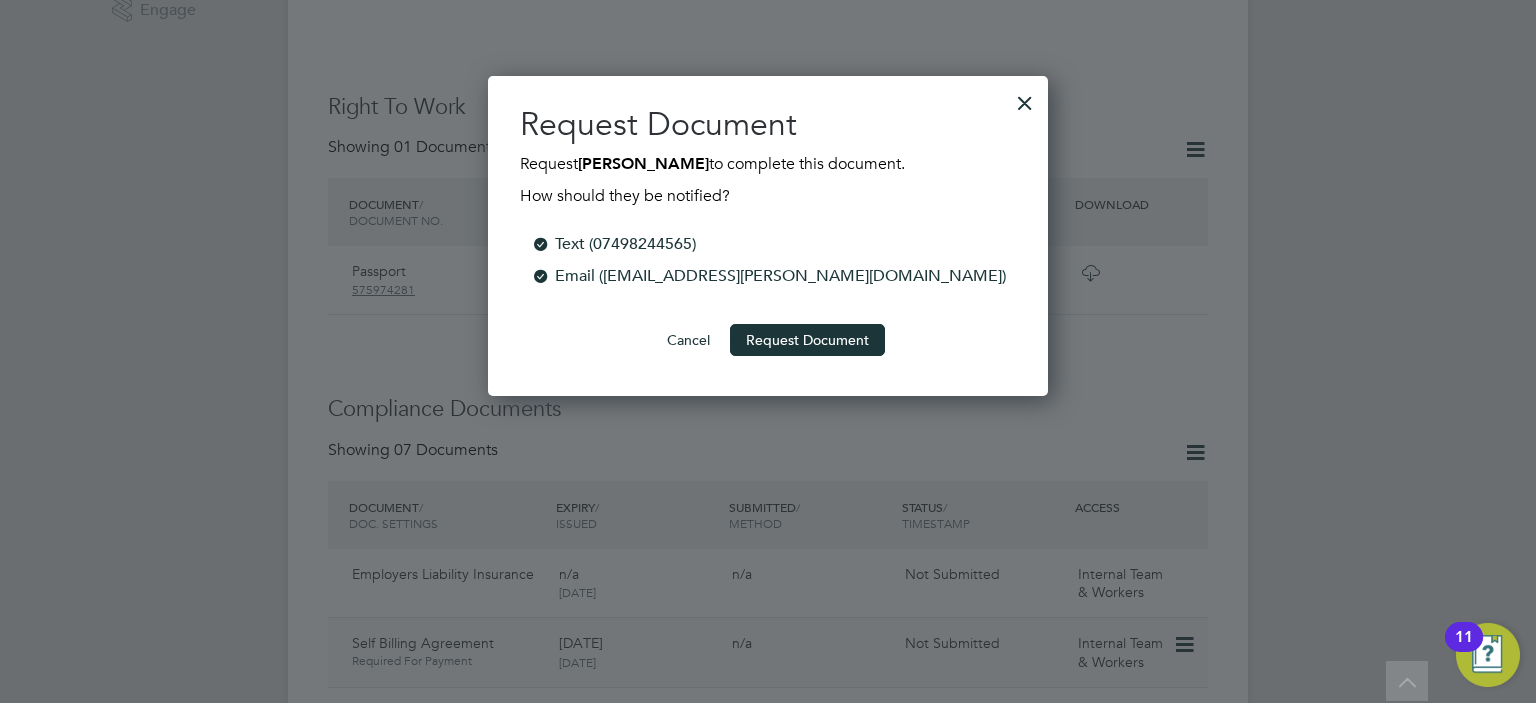 scroll, scrollTop: 320, scrollLeft: 561, axis: both 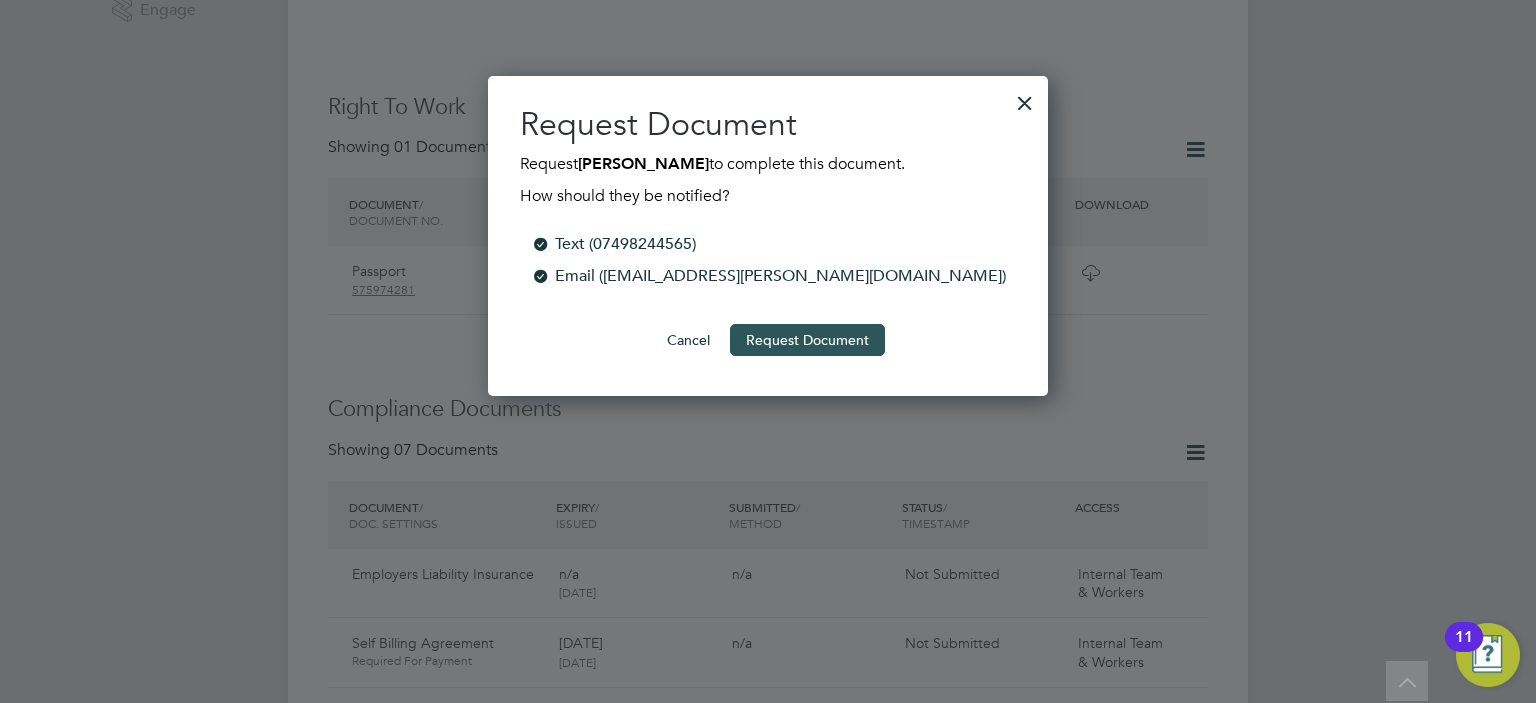 click on "Request Document" at bounding box center [807, 340] 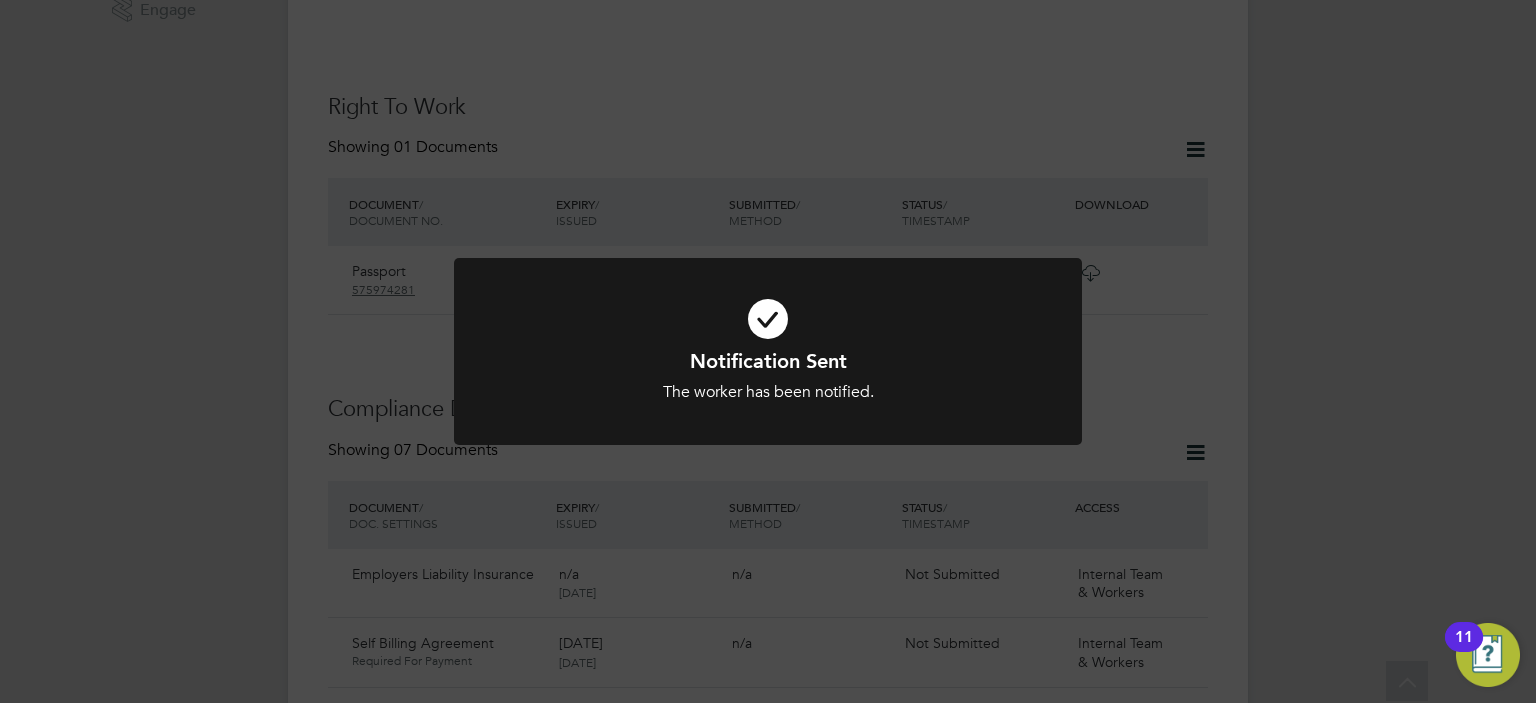 click on "Notification Sent The worker has been notified. Cancel Okay" 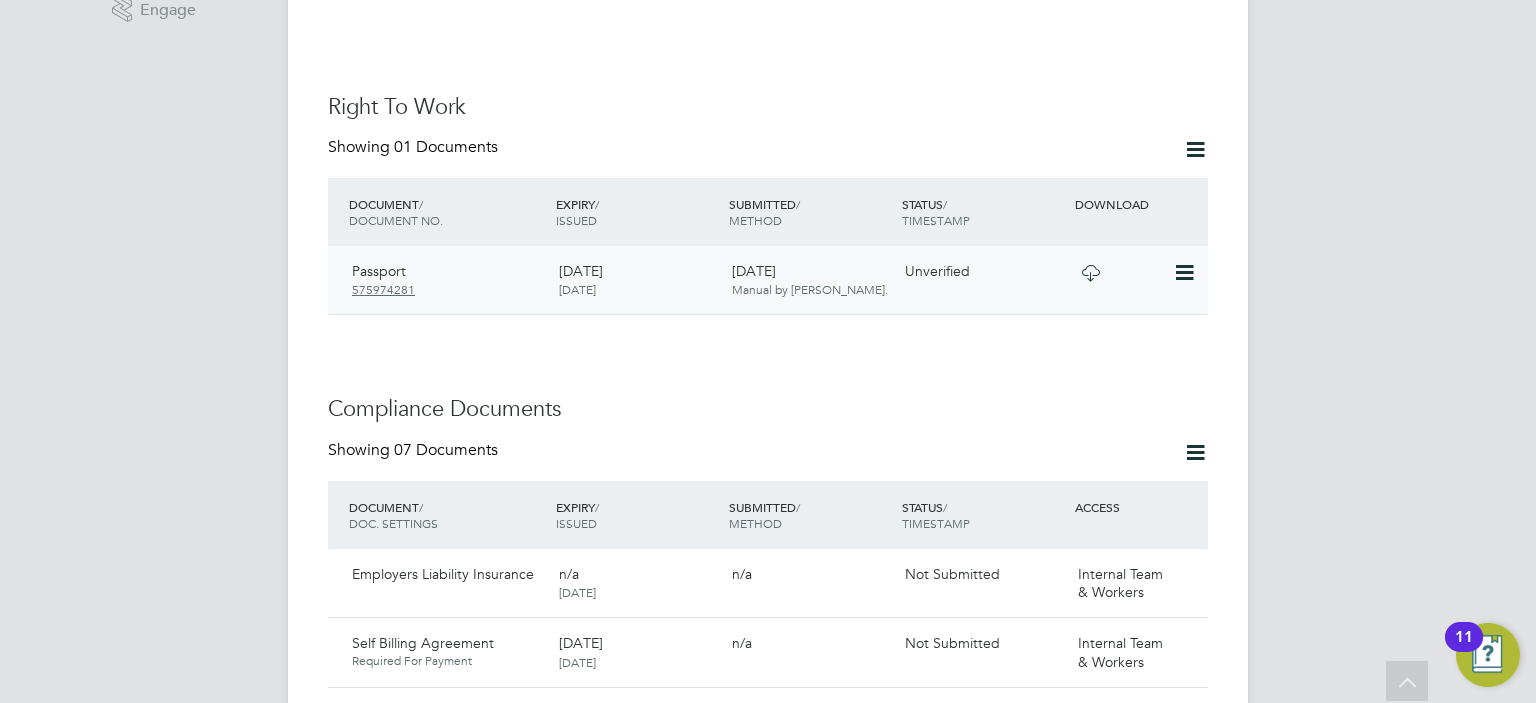 click 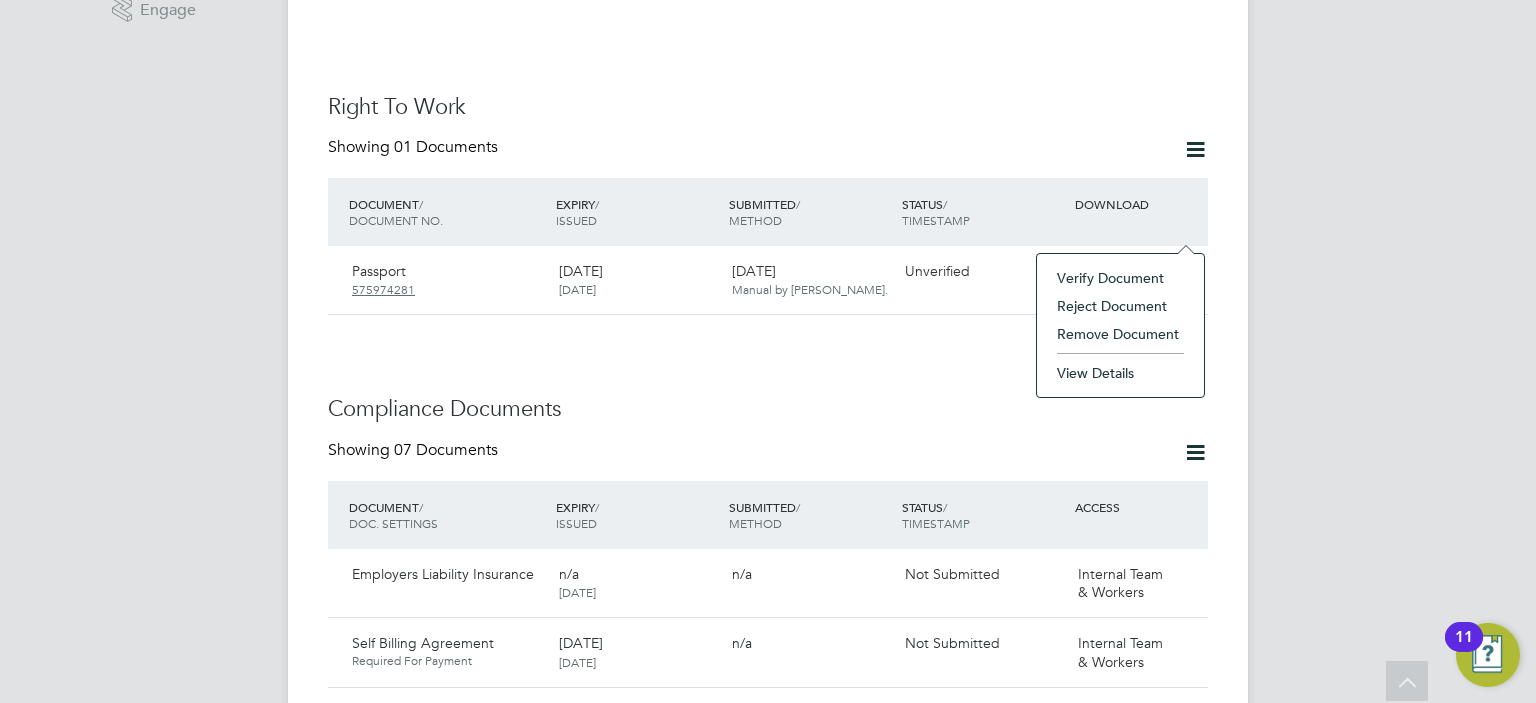 click on "Verify Document" 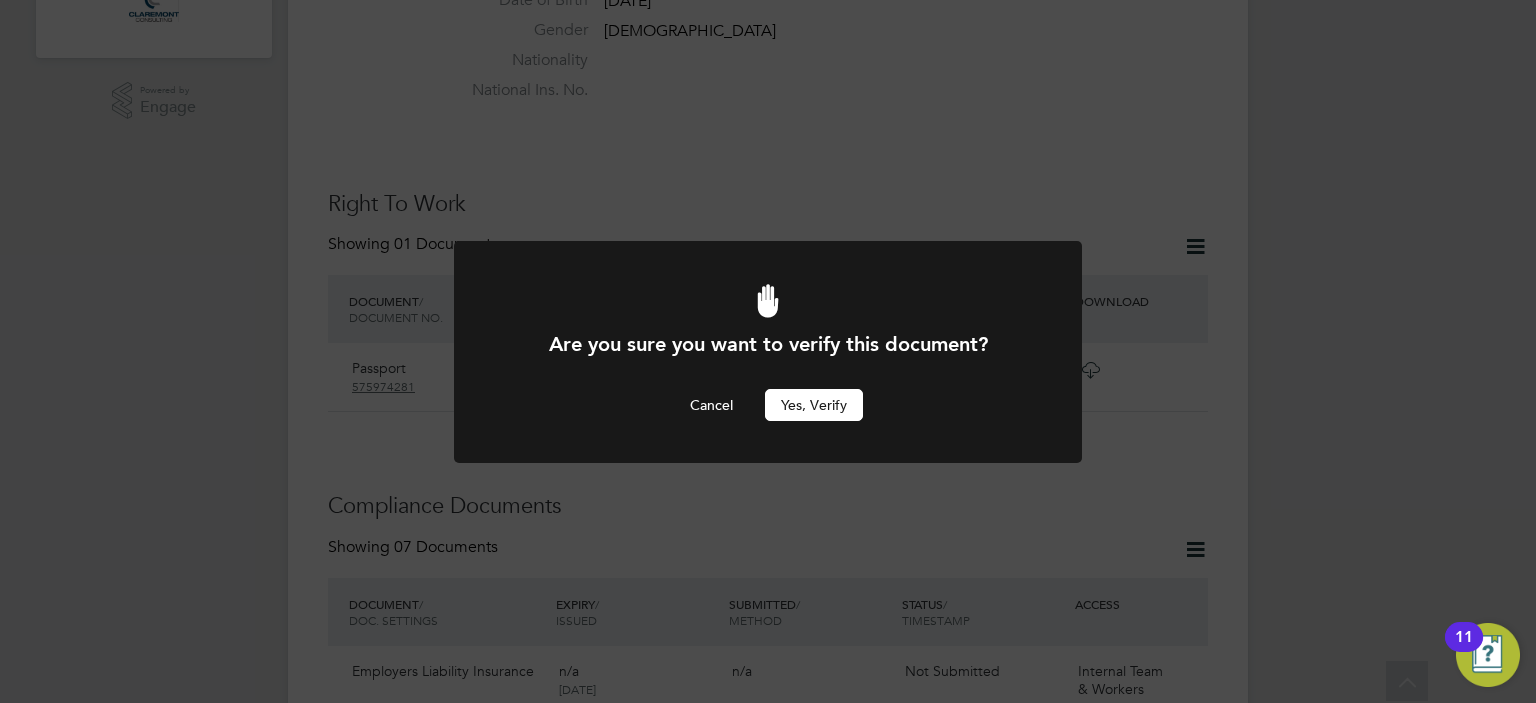 click on "Yes, verify" at bounding box center (814, 405) 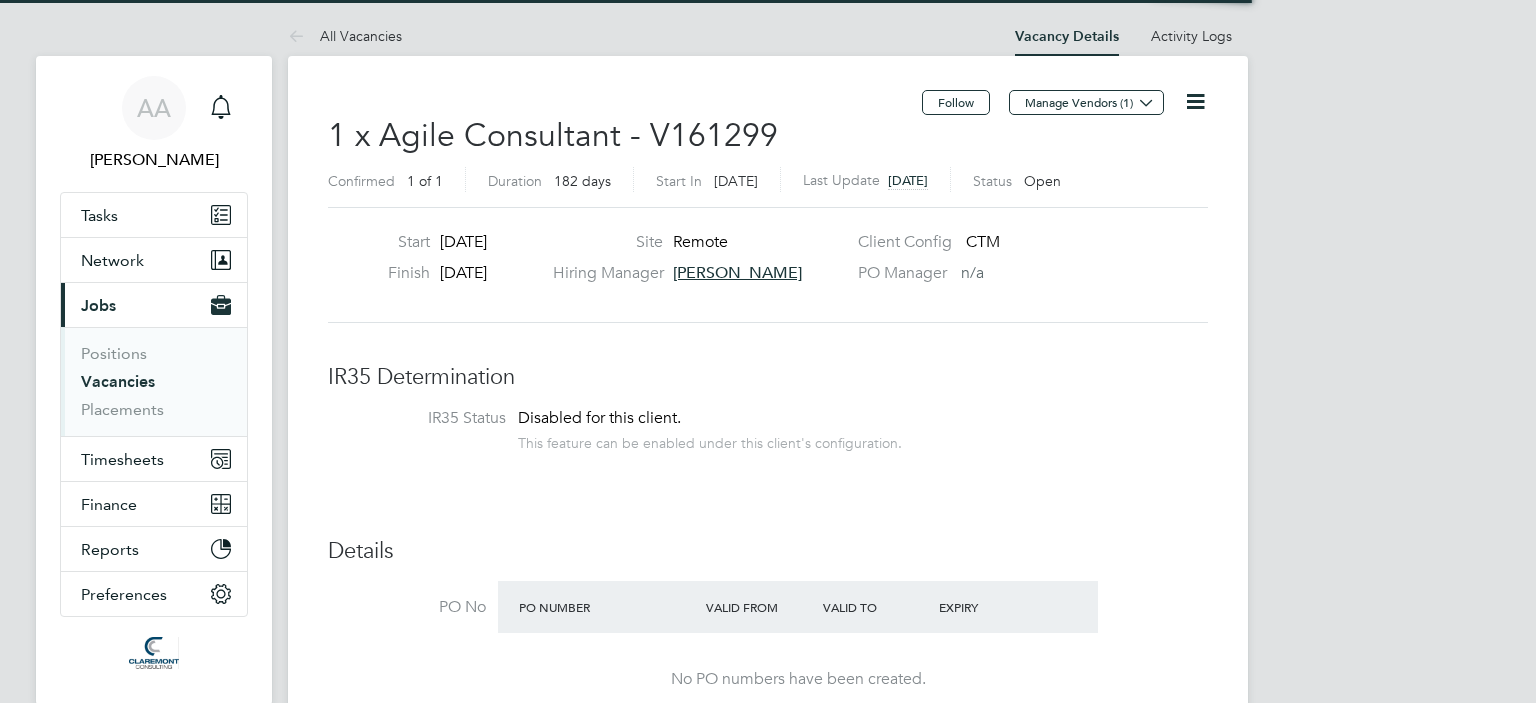 scroll, scrollTop: 0, scrollLeft: 0, axis: both 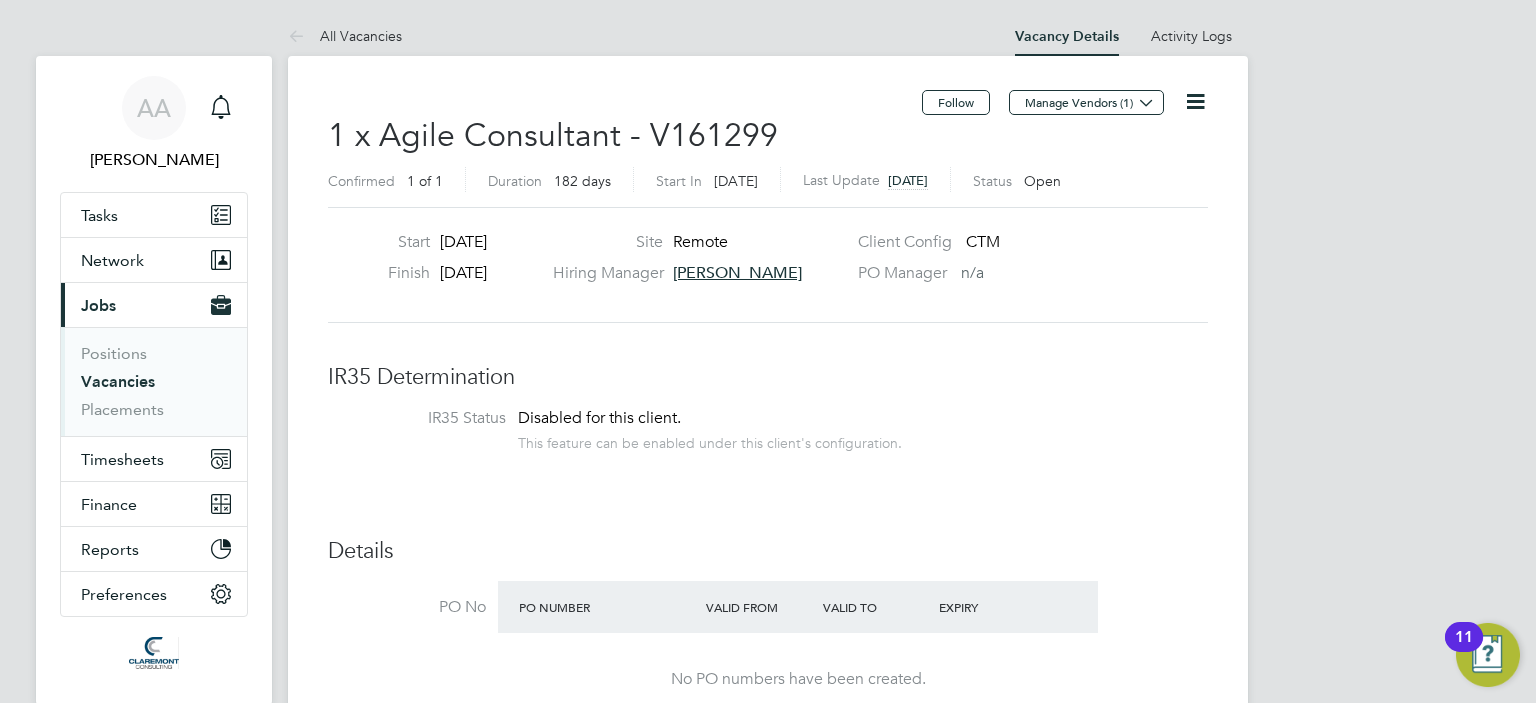 click on "Follow   Manage Vendors (1)   1 x Agile Consultant - V161299 Confirmed   1 of 1 Duration   182 days Start In     4 months ago Last Update 25 days ago Status   Open   Start 24 Mar 2025 Finish 21 Sep 2025 Site Remote Hiring Manager Ria Tonking-McCulloch Client Config   CTM PO Manager     n/a IR35 Determination IR35 Status Disabled for this client. This feature can be enabled under this client's configuration. Details PO No PO Number Valid From Valid To Expiry No PO numbers have been created. Reason   Extra work Description Justification :
Bringing someone in on contract gives us flexibility and fast impact without the need for a permanent hire. An external perspective will help uncover blockers, provide hands-on coaching, and make sure we’re embedding sustainable Agile practices without disrupting delivery. It’s a practical, cost-effective move that will help us build momentum, drive consistency, and set teams up for long-term success. Skills / Qualifications n/a Tools n/a Additional H&S n/a Working Days" 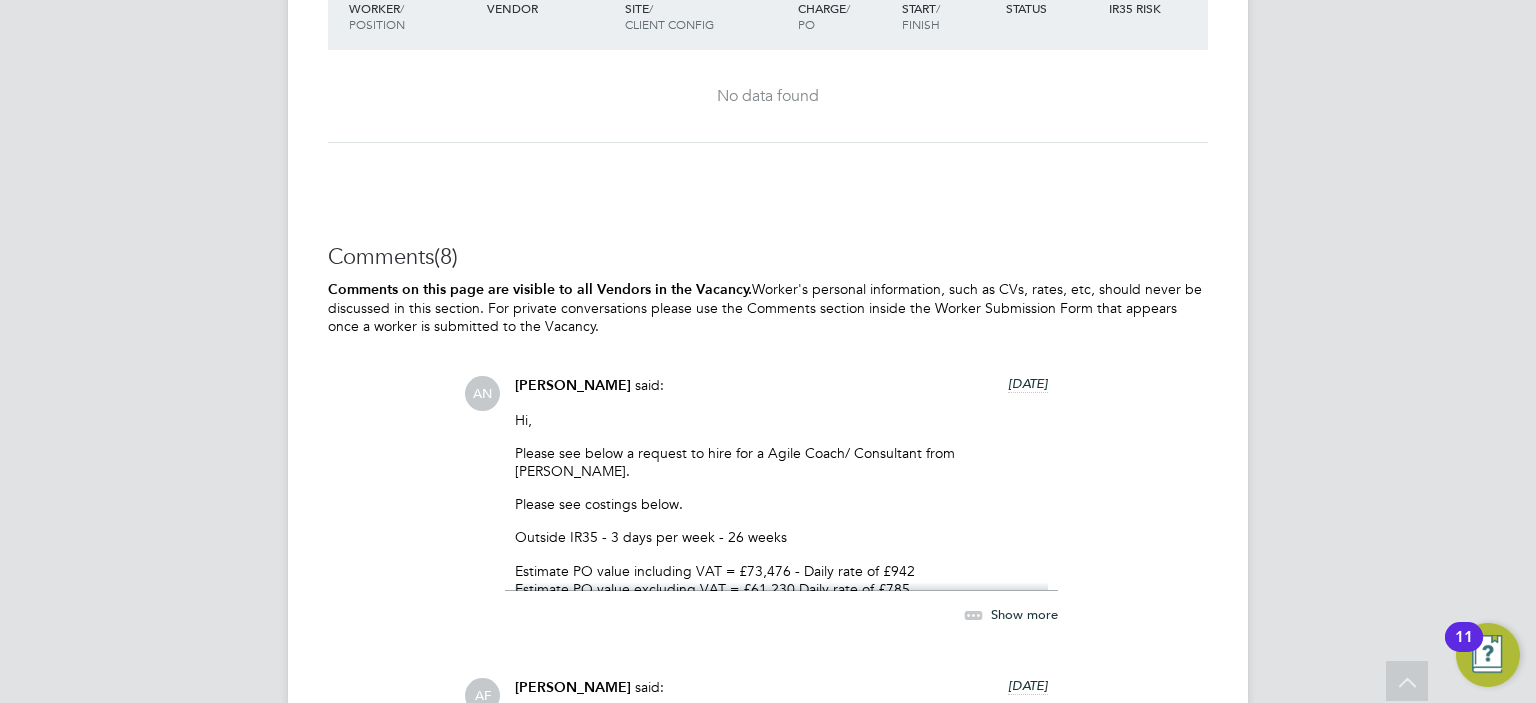 click 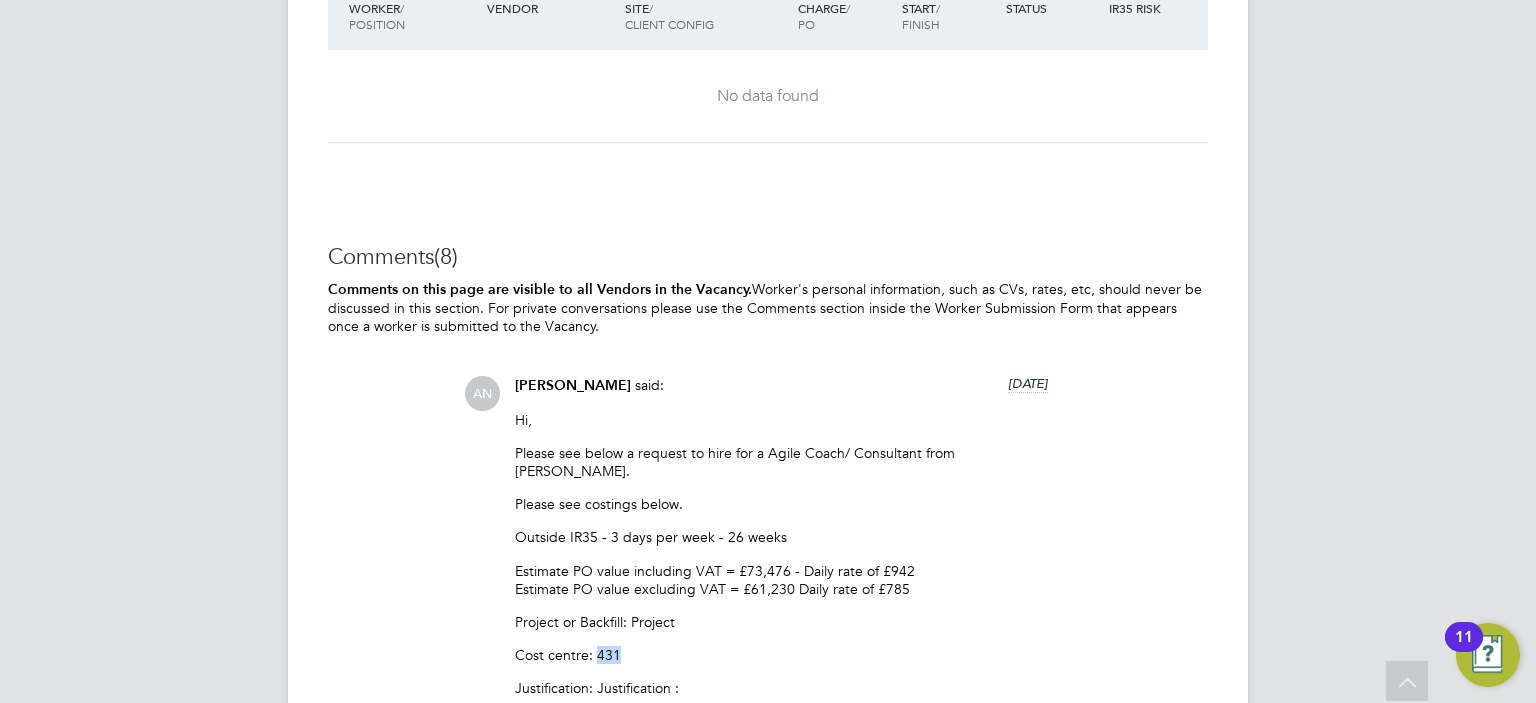drag, startPoint x: 631, startPoint y: 636, endPoint x: 597, endPoint y: 635, distance: 34.0147 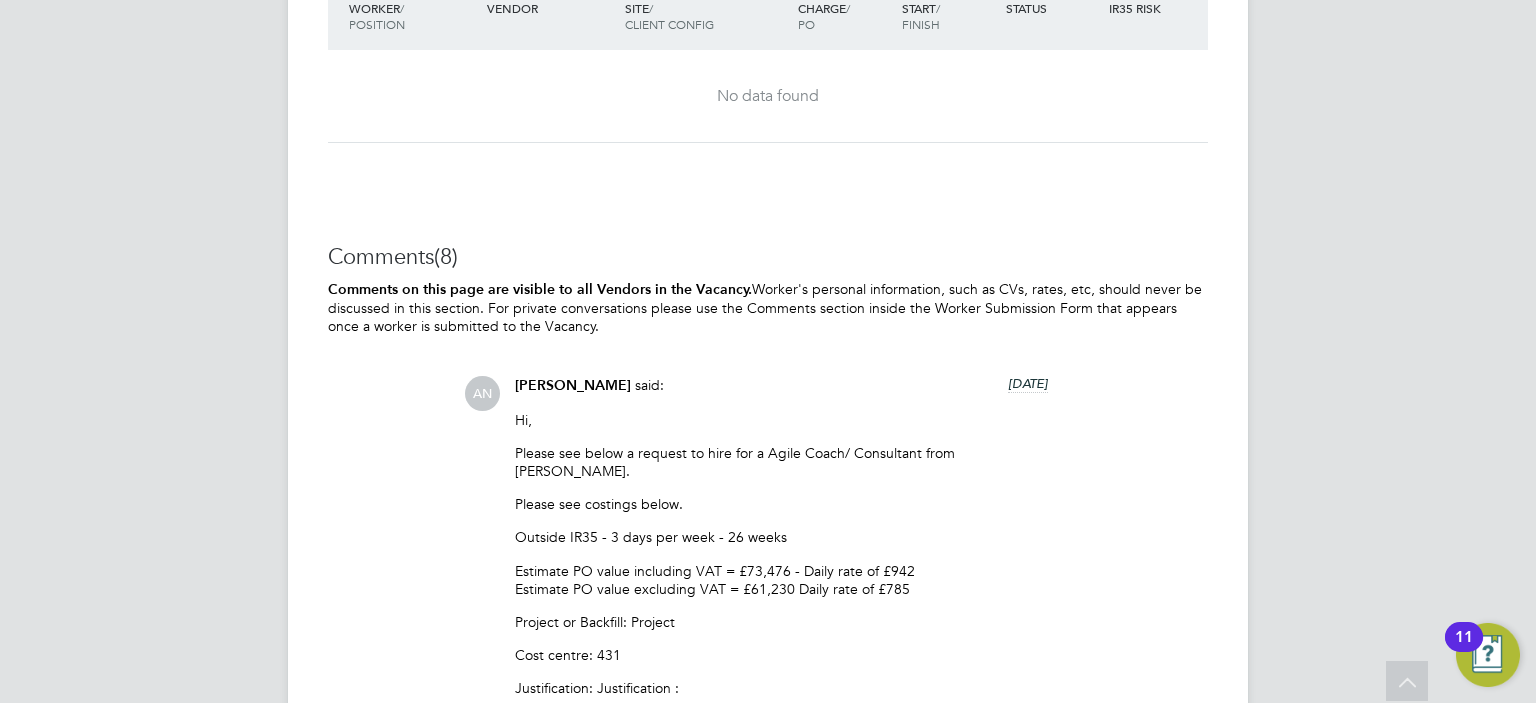 click on "Comments  (8)" 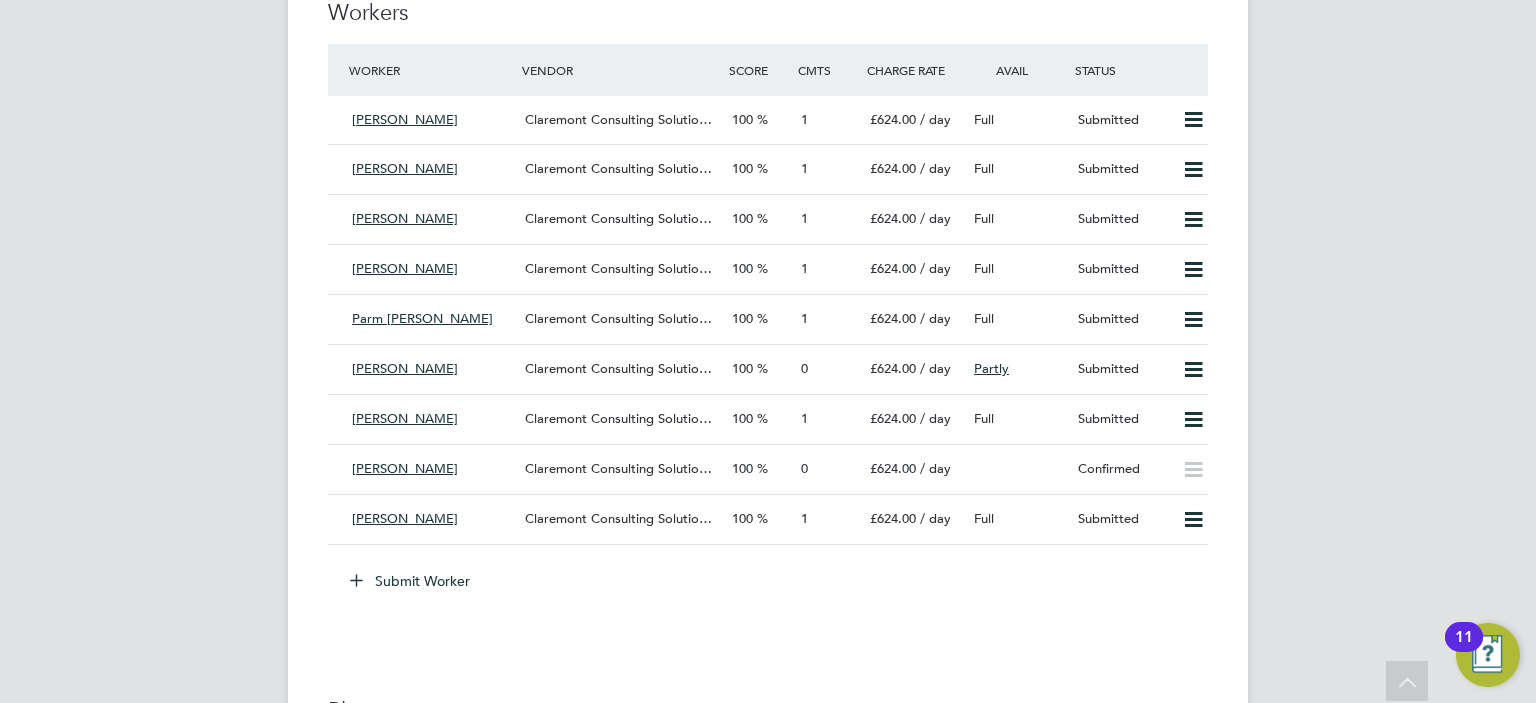 click on "AA   Afzal Ahmed   Notifications
Applications:   Tasks
Network
Team Members   Businesses   Sites   Workers   Contacts   Current page:   Jobs
Positions   Vacancies   Placements   Timesheets
Timesheets   Expenses   Finance
Invoices & Credit Notes   Statements   Payments   Reports
Margin Report   CIS Reports   Report Downloads   Preferences
My Business   Doc. Requirements   Notifications   VMS Configurations   Activity Logs
.st0{fill:#C0C1C2;}
Powered by Engage All Vacancies Vacancy Details   Activity Logs   Vacancy Details Activity Logs" at bounding box center (768, 751) 